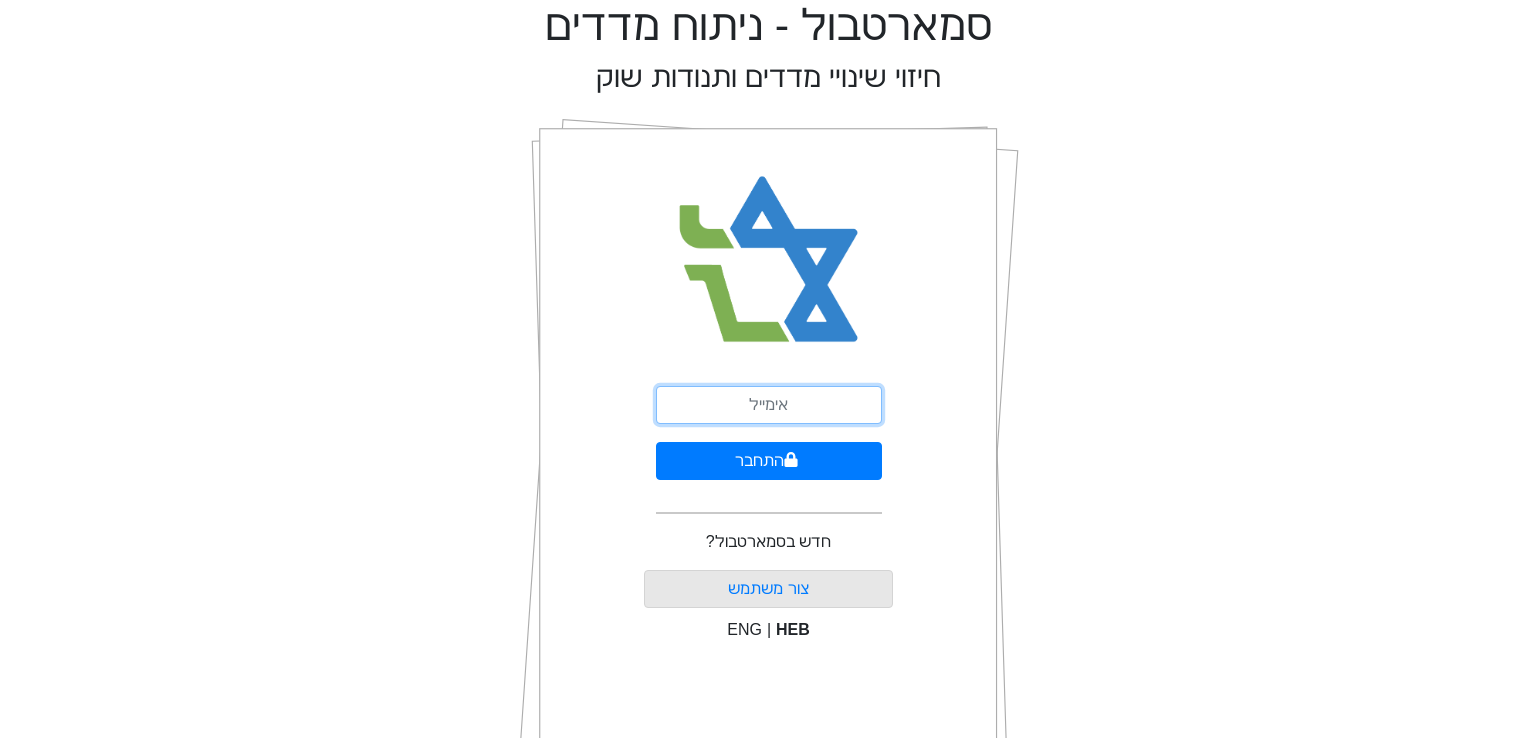 scroll, scrollTop: 0, scrollLeft: 0, axis: both 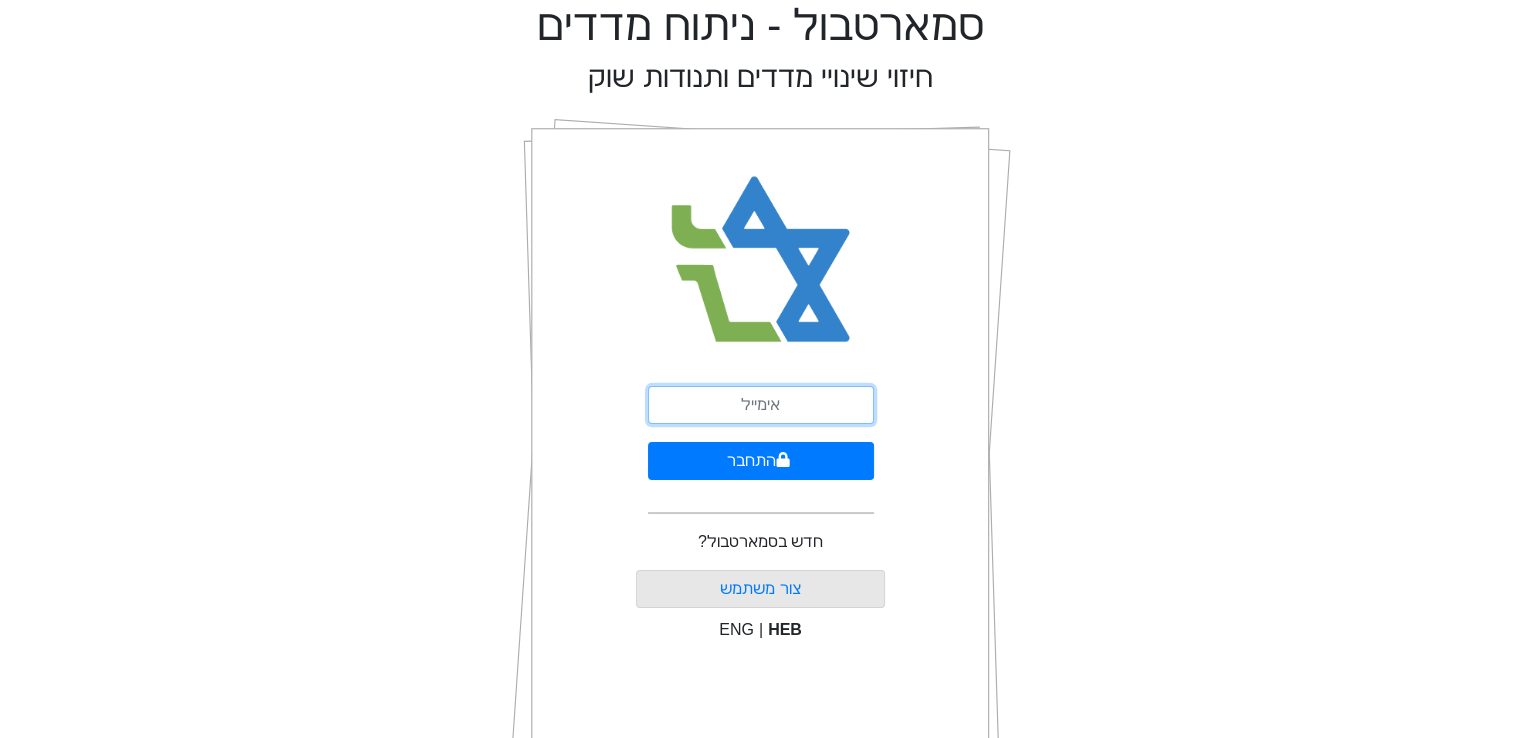 drag, startPoint x: 0, startPoint y: 0, endPoint x: 796, endPoint y: 405, distance: 893.1075 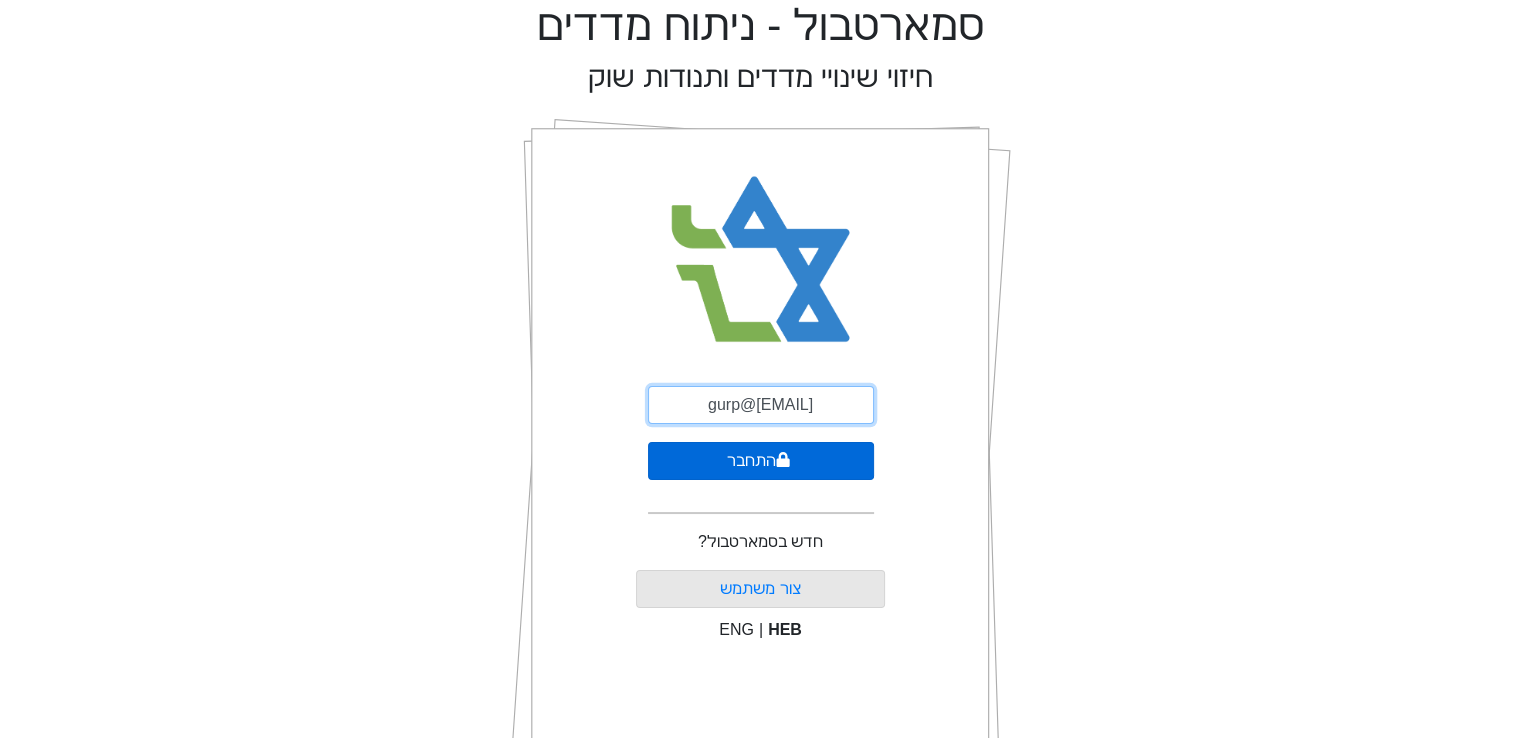 type on "gurp@[EMAIL]" 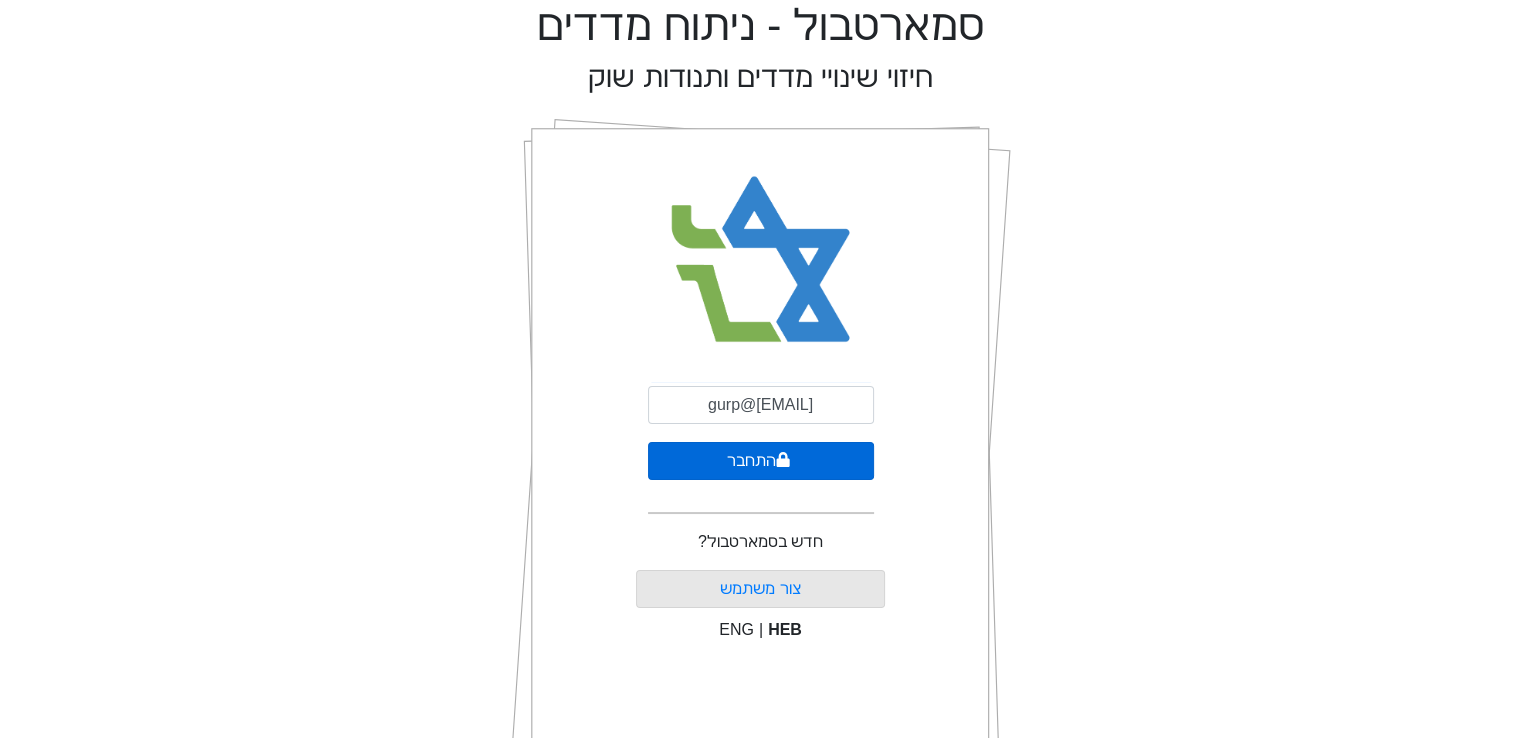 click on "התחבר" at bounding box center (761, 461) 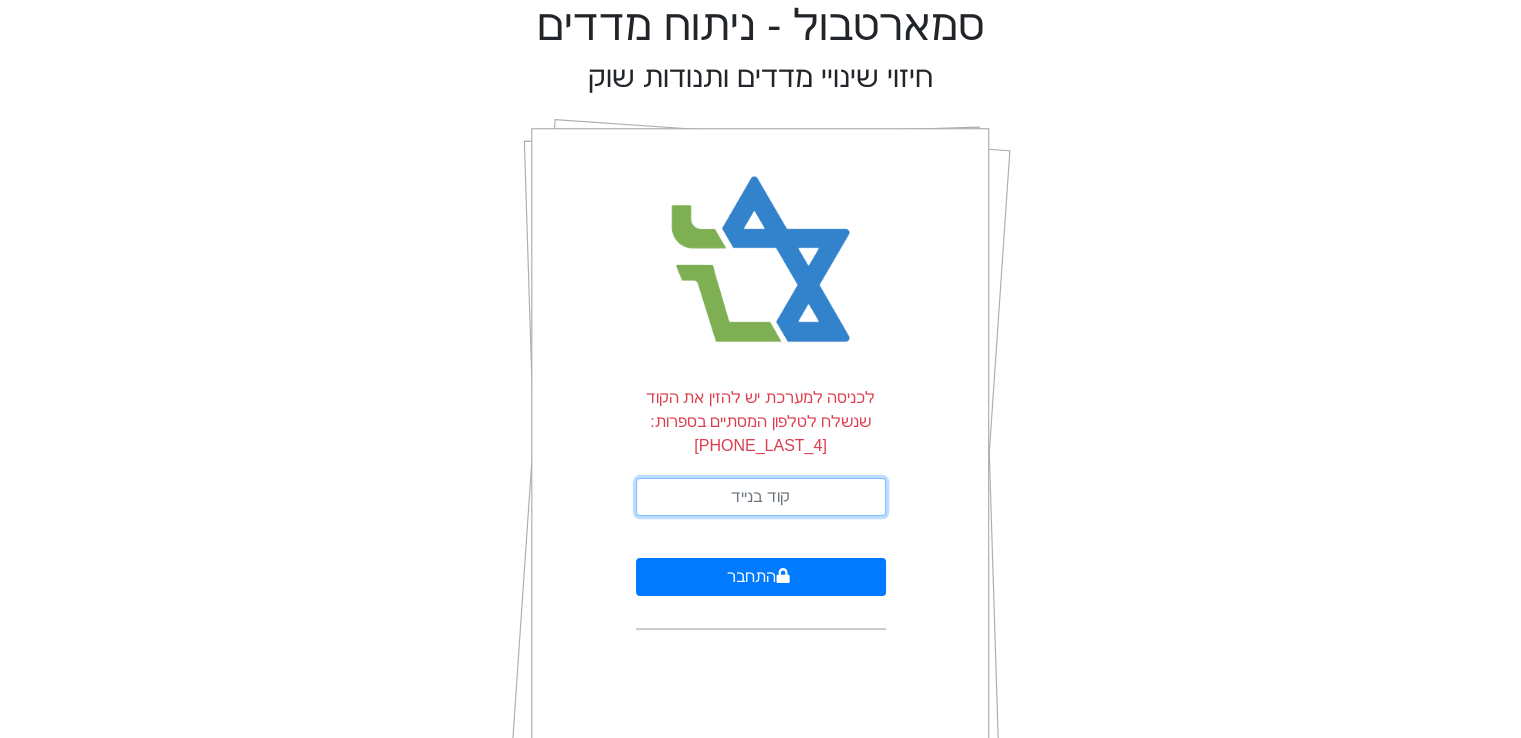 click at bounding box center [761, 497] 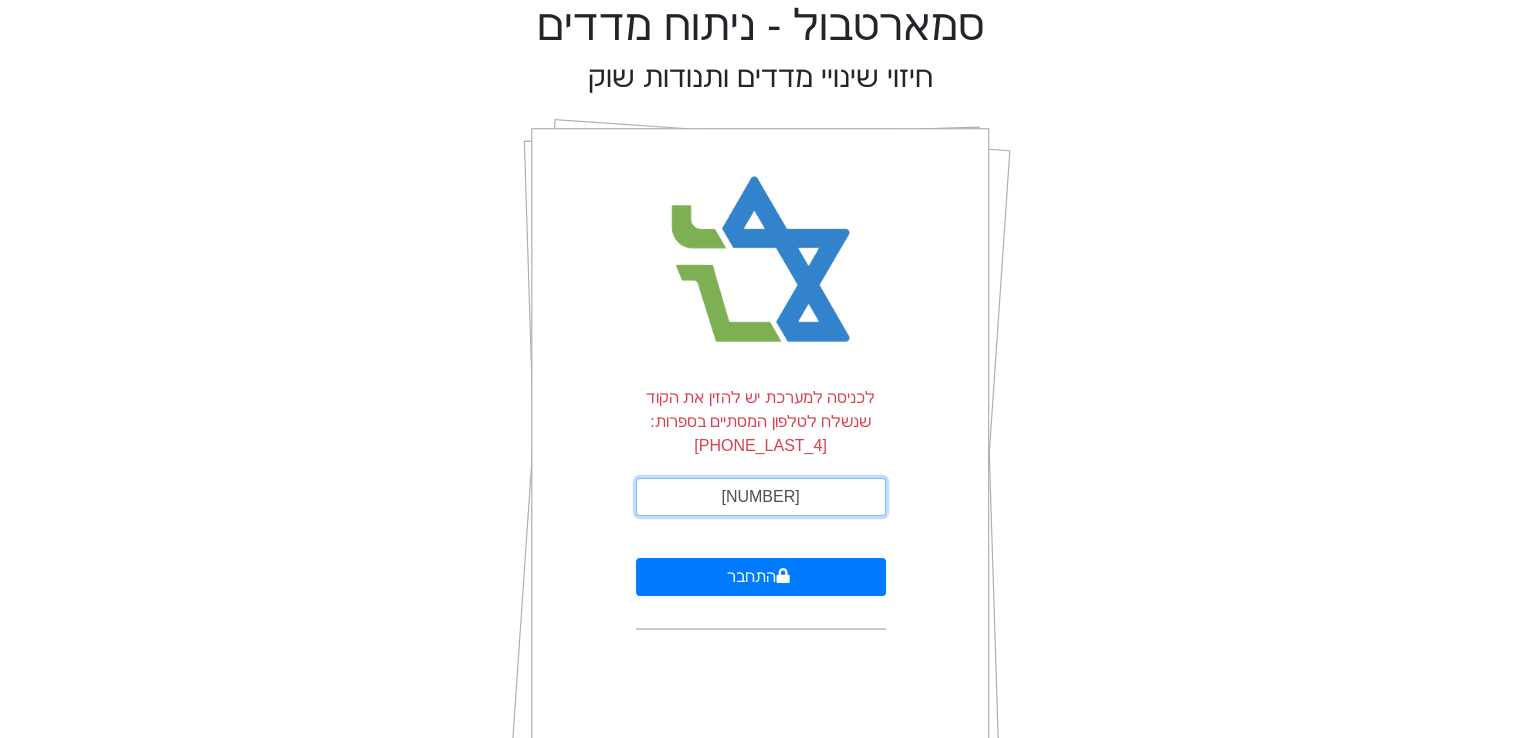 type on "[NUMBER]" 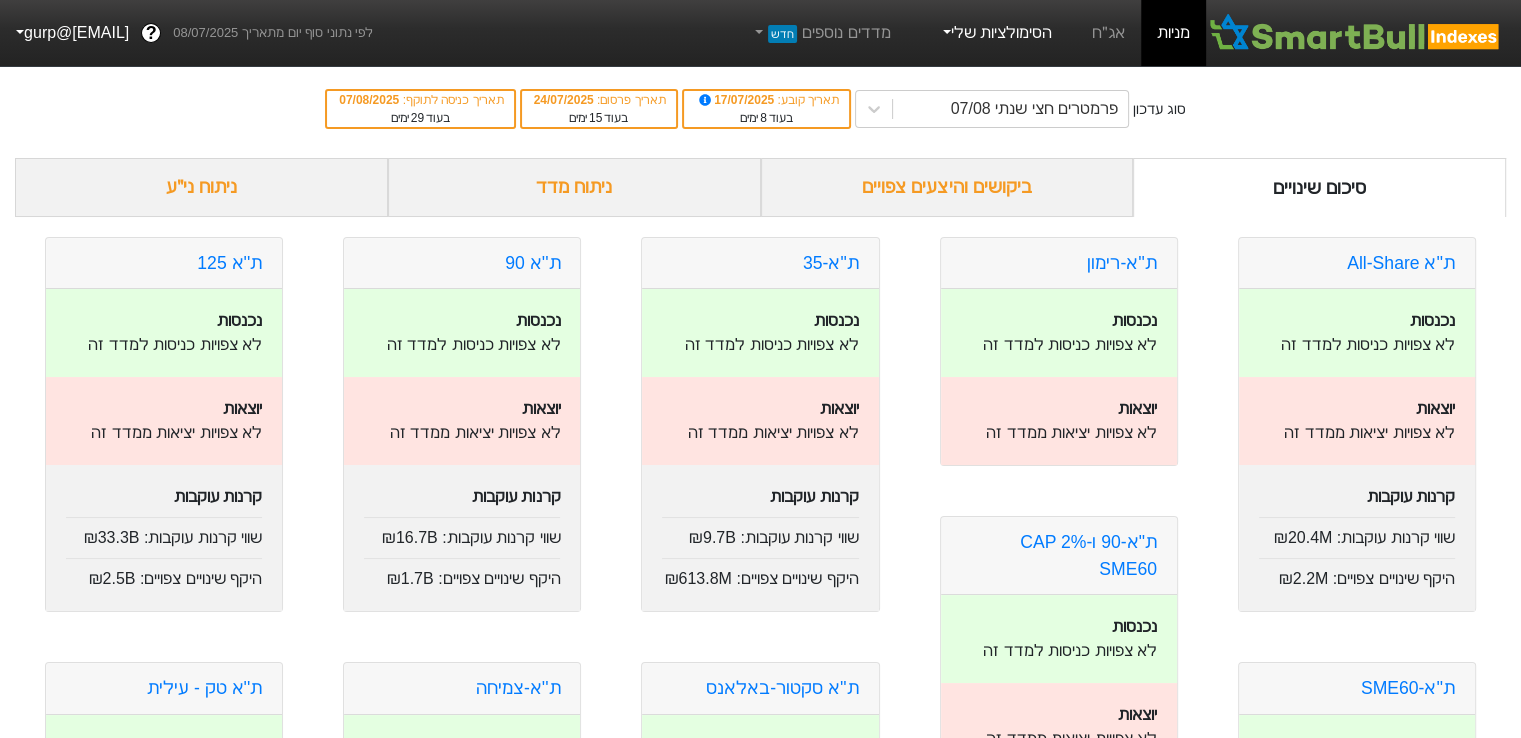 click on "הסימולציות שלי" at bounding box center [996, 33] 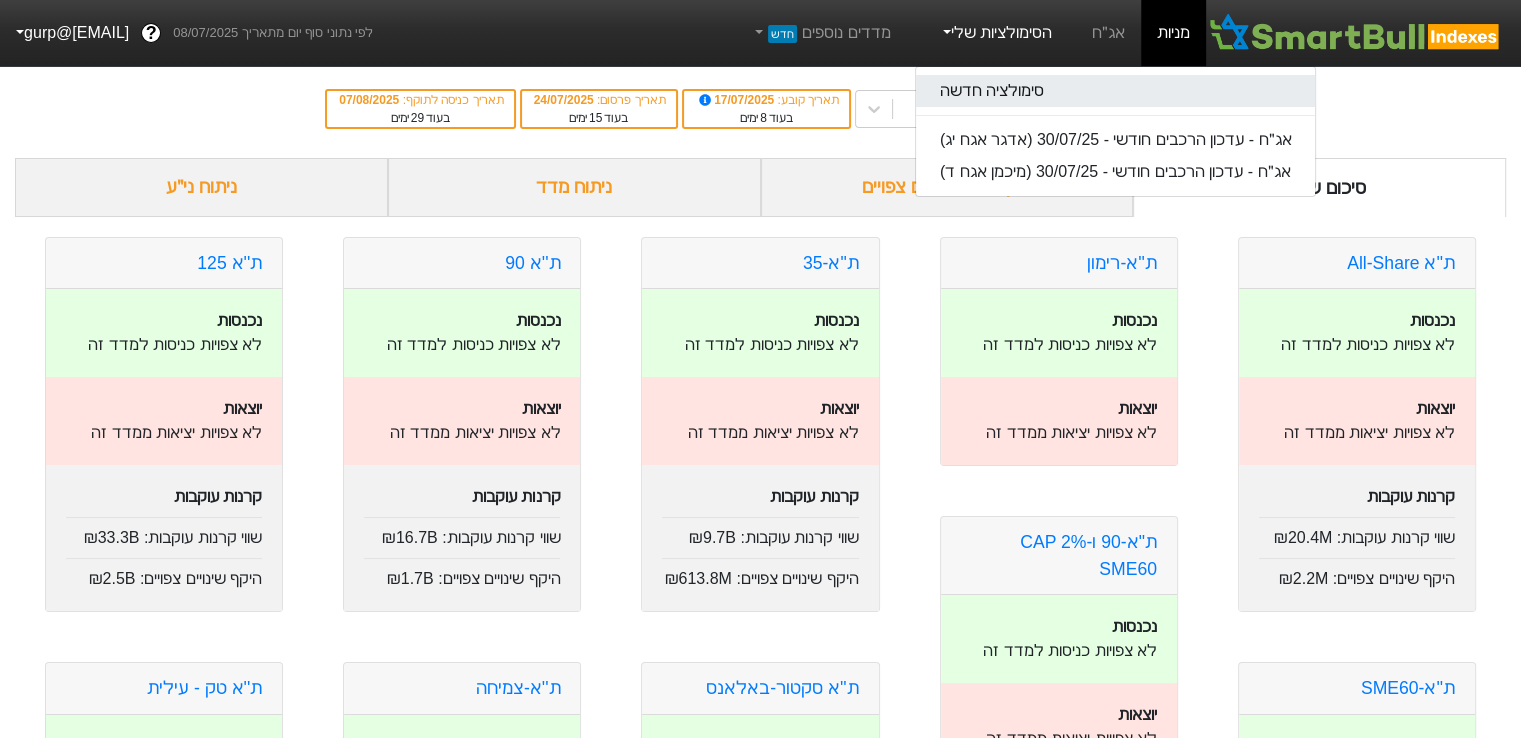 click on "סימולציה חדשה" at bounding box center (1116, 91) 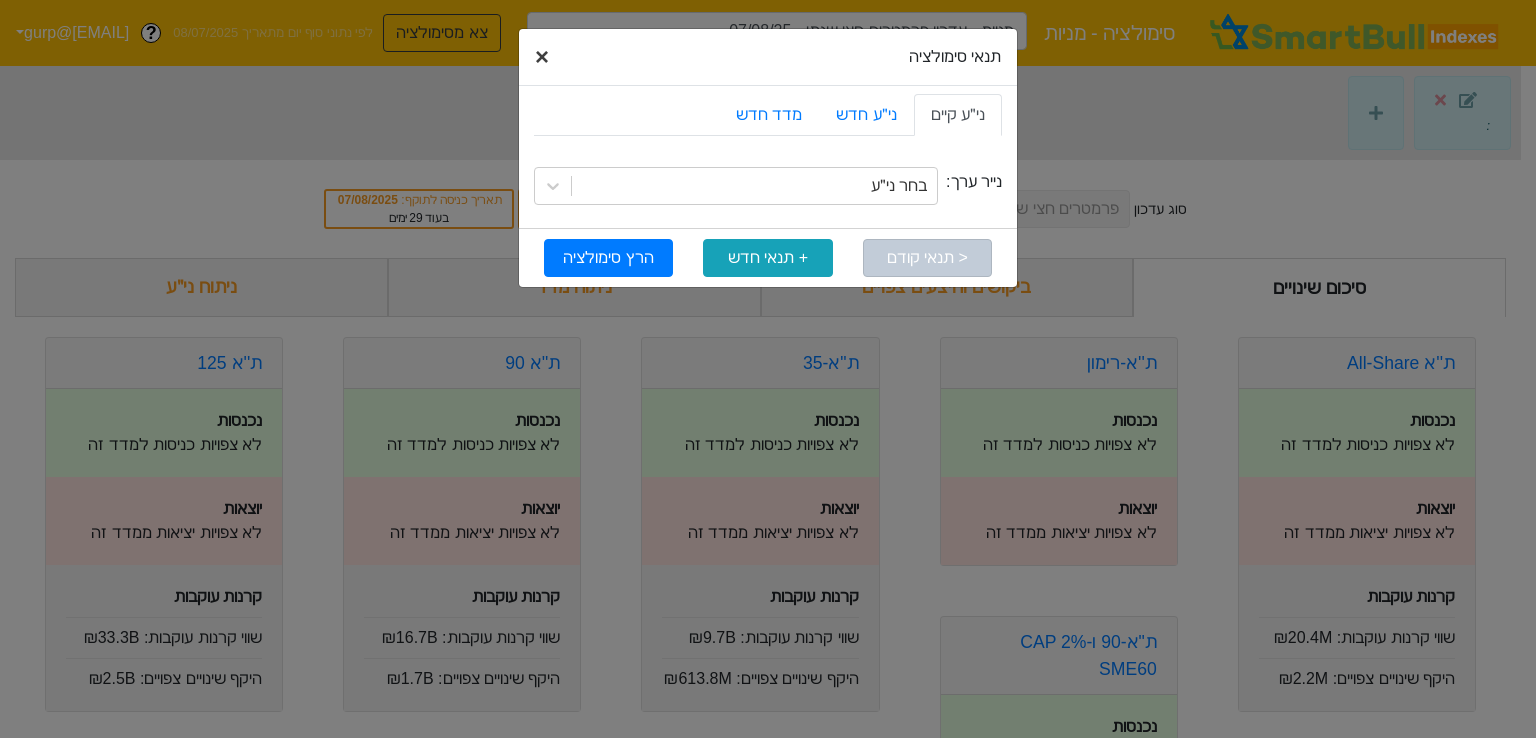 click on "× Close" at bounding box center (542, 57) 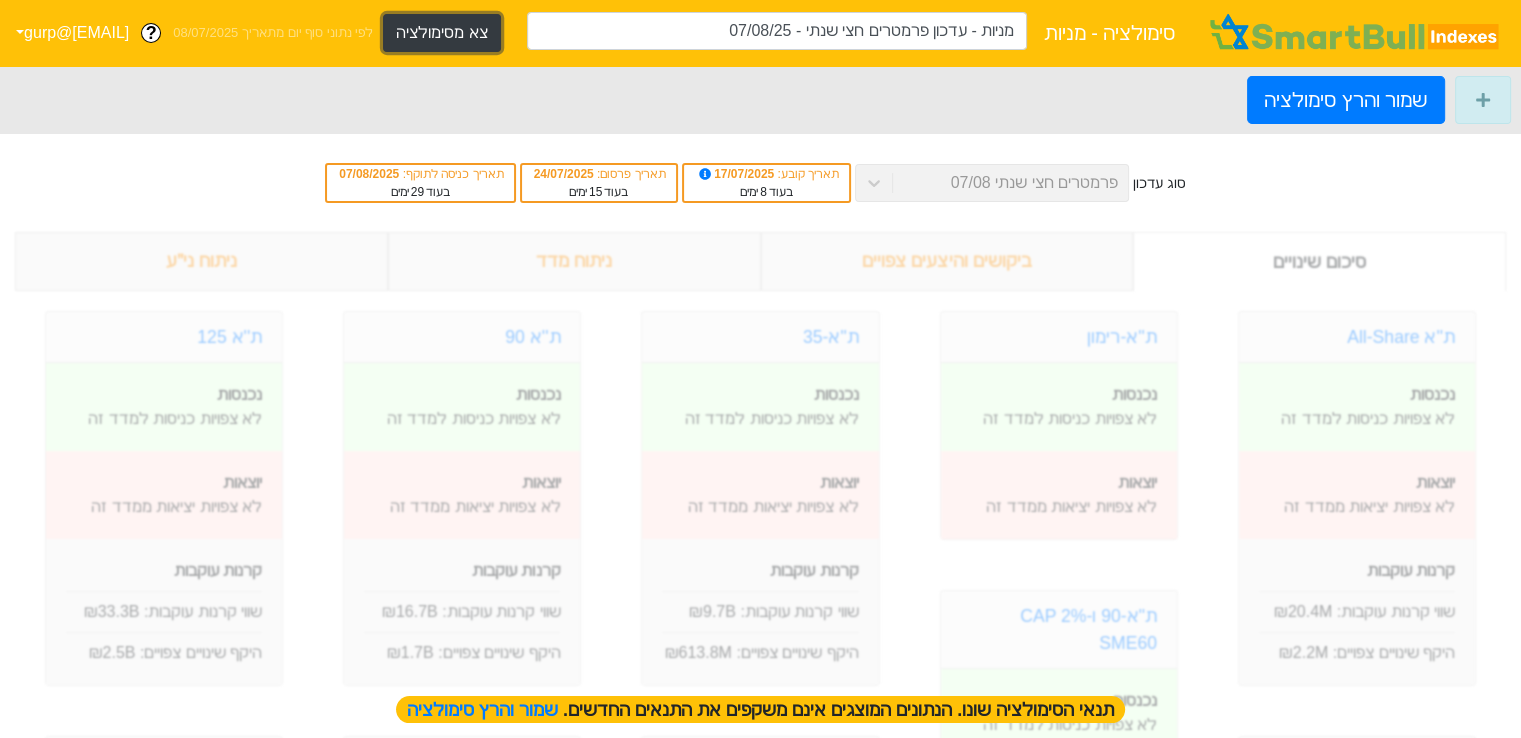 click on "צא מסימולציה" at bounding box center (441, 33) 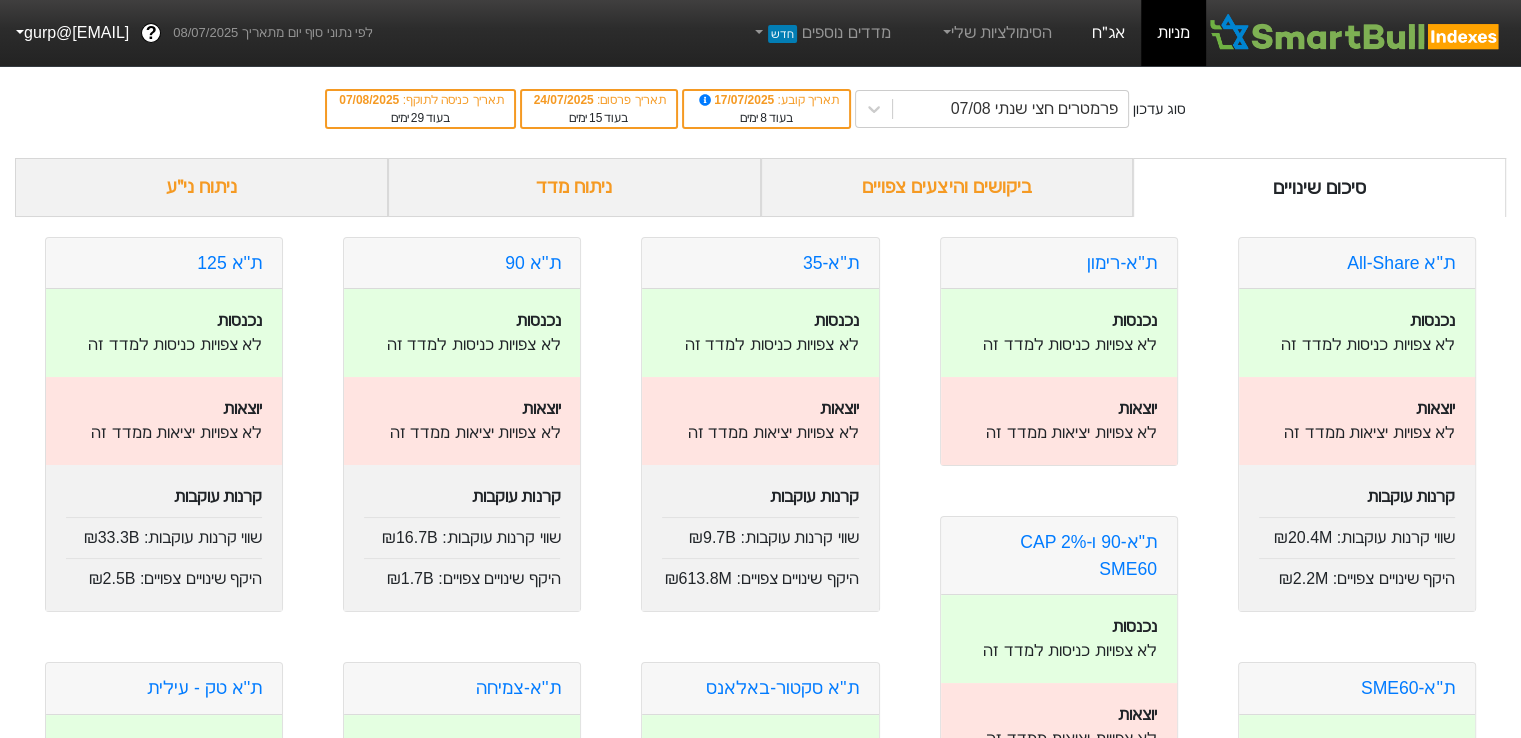 click on "אג״ח" at bounding box center [1108, 33] 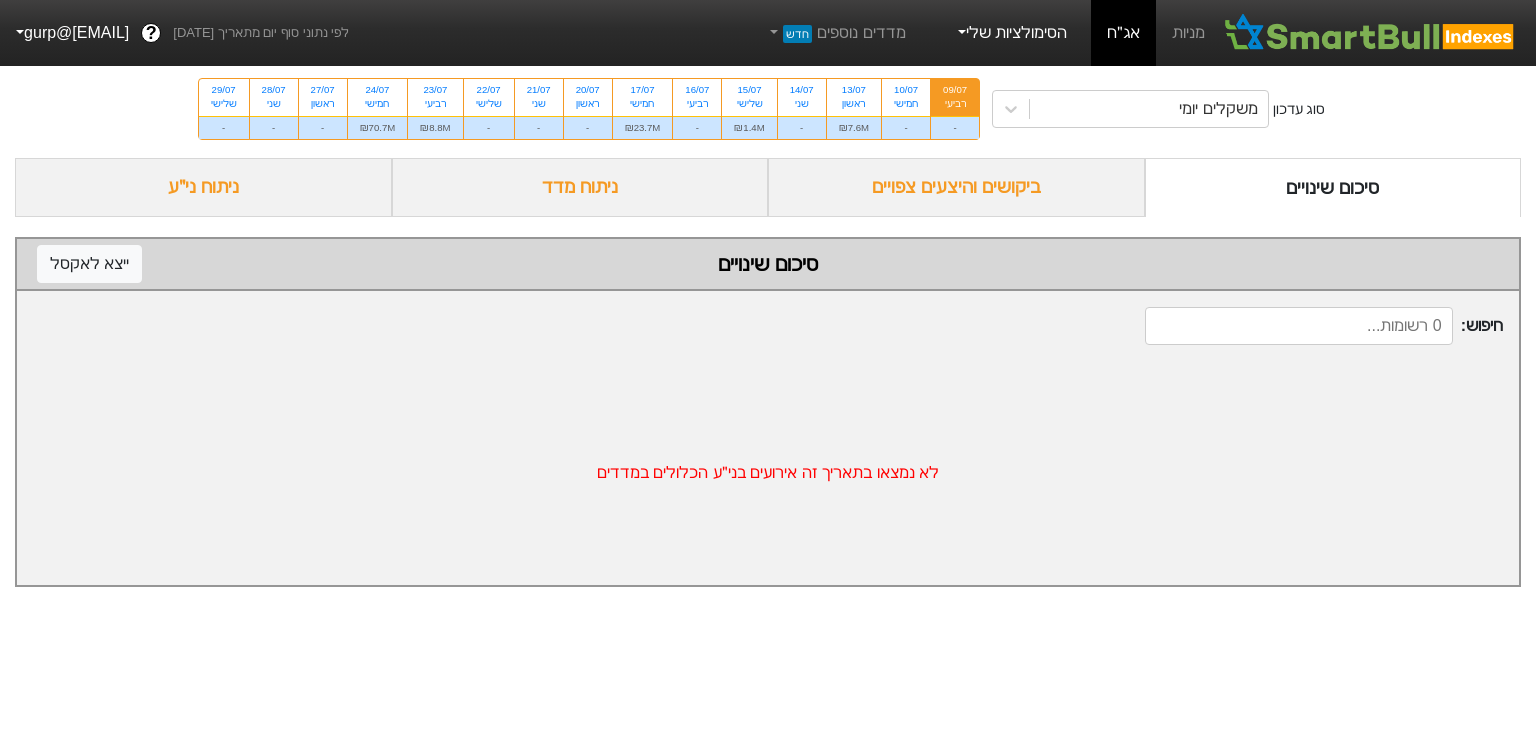 click on "הסימולציות שלי" at bounding box center (1011, 33) 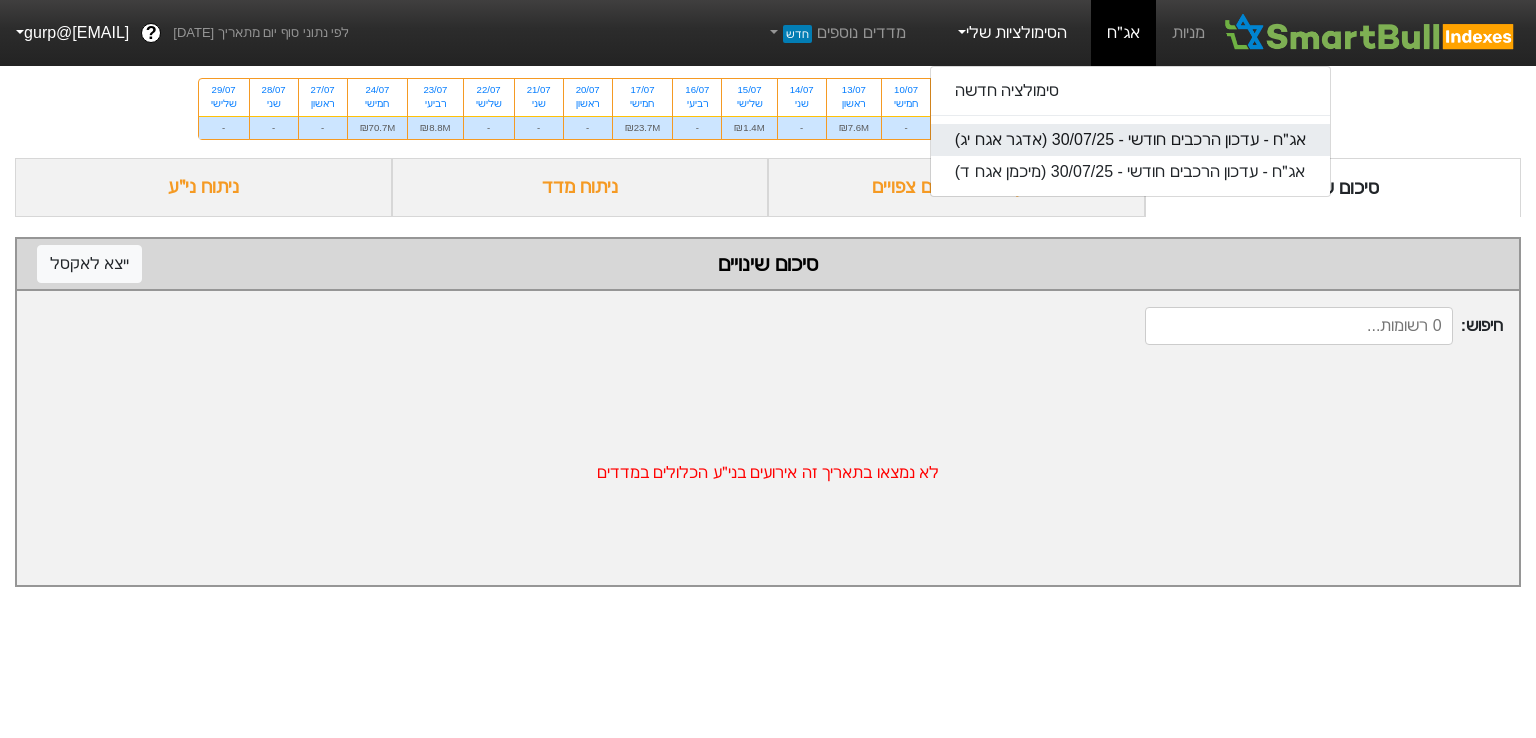 click on "אג״ח - עדכון הרכבים חודשי - 30/07/25 (אדגר     אגח יג)" at bounding box center [1131, 140] 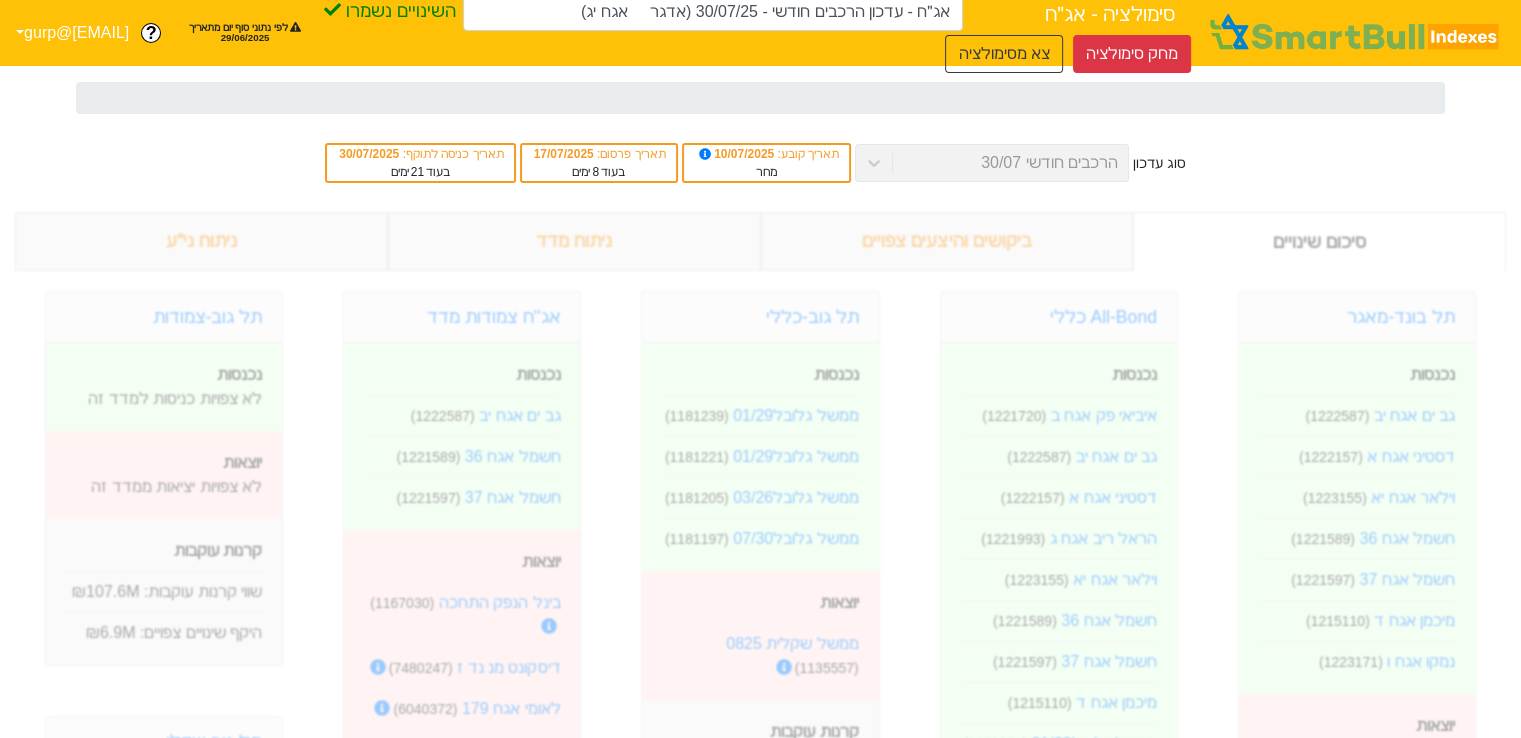 click on "סוג עדכון הרכבים חודשי 30/07 תאריך קובע :   10/07/2025 מחר תאריך פרסום :   17/07/2025 בעוד 8 ימים תאריך כניסה לתוקף :   30/07/2025 בעוד 21 ימים" at bounding box center [760, 163] 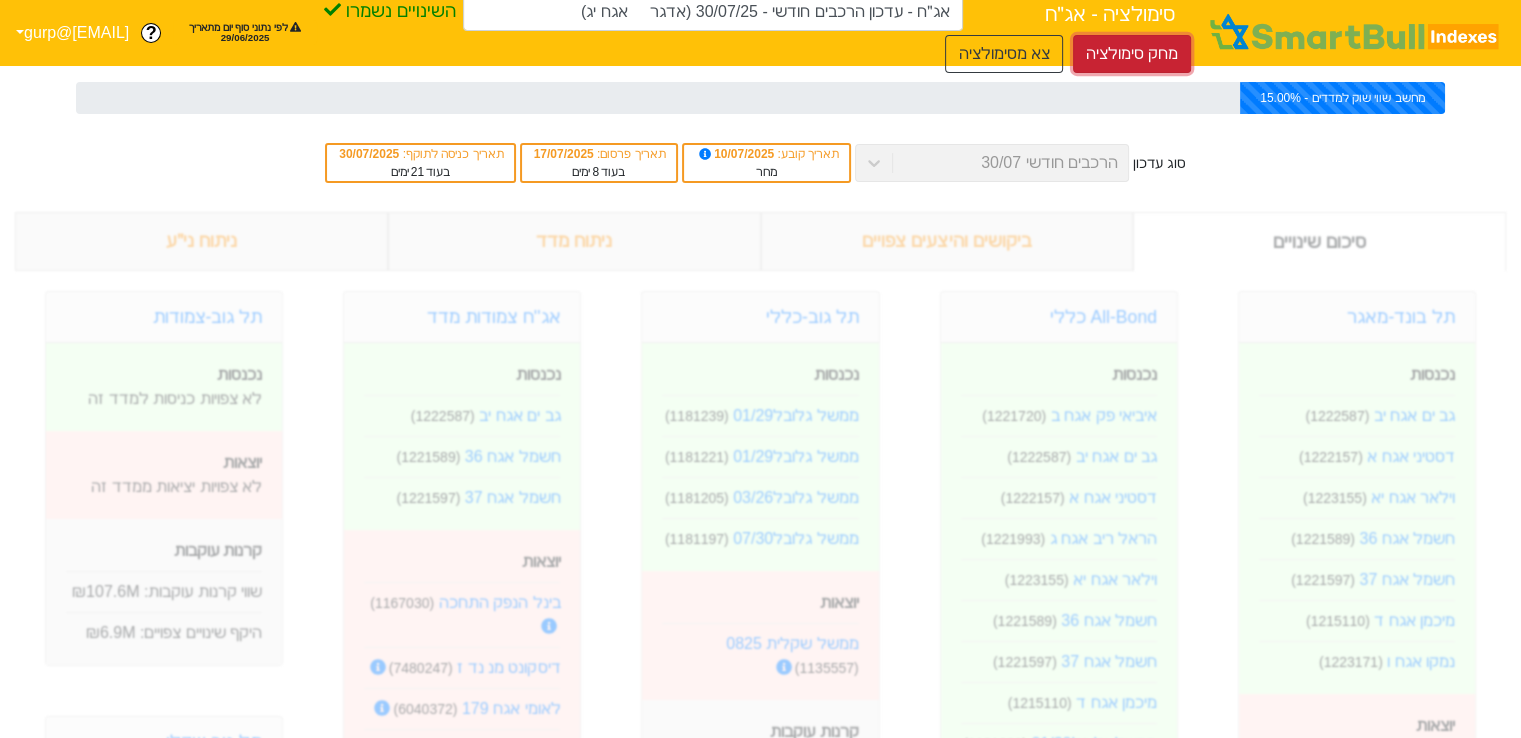 click on "מחק סימולציה" at bounding box center (1132, 54) 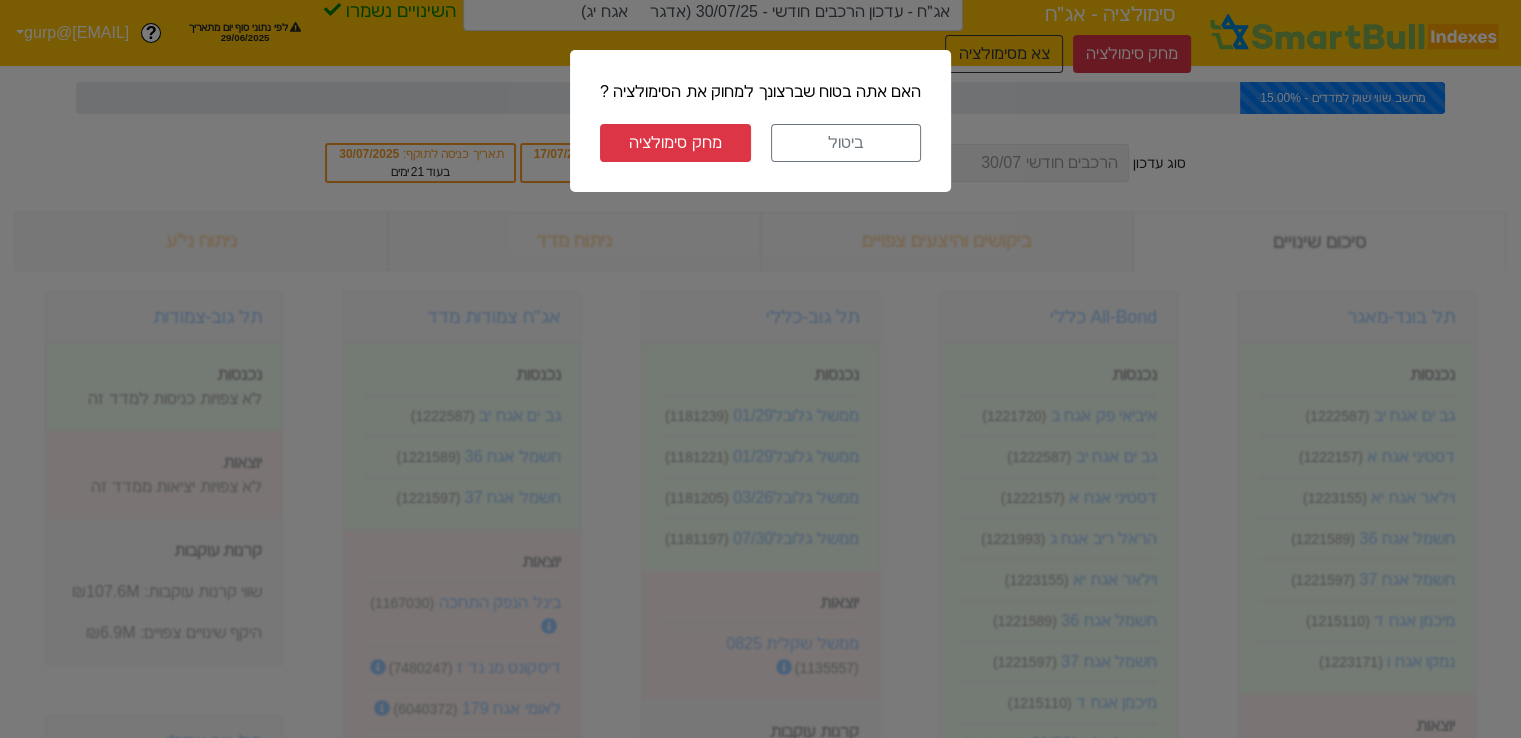 click on "מחק סימולציה" at bounding box center (675, 143) 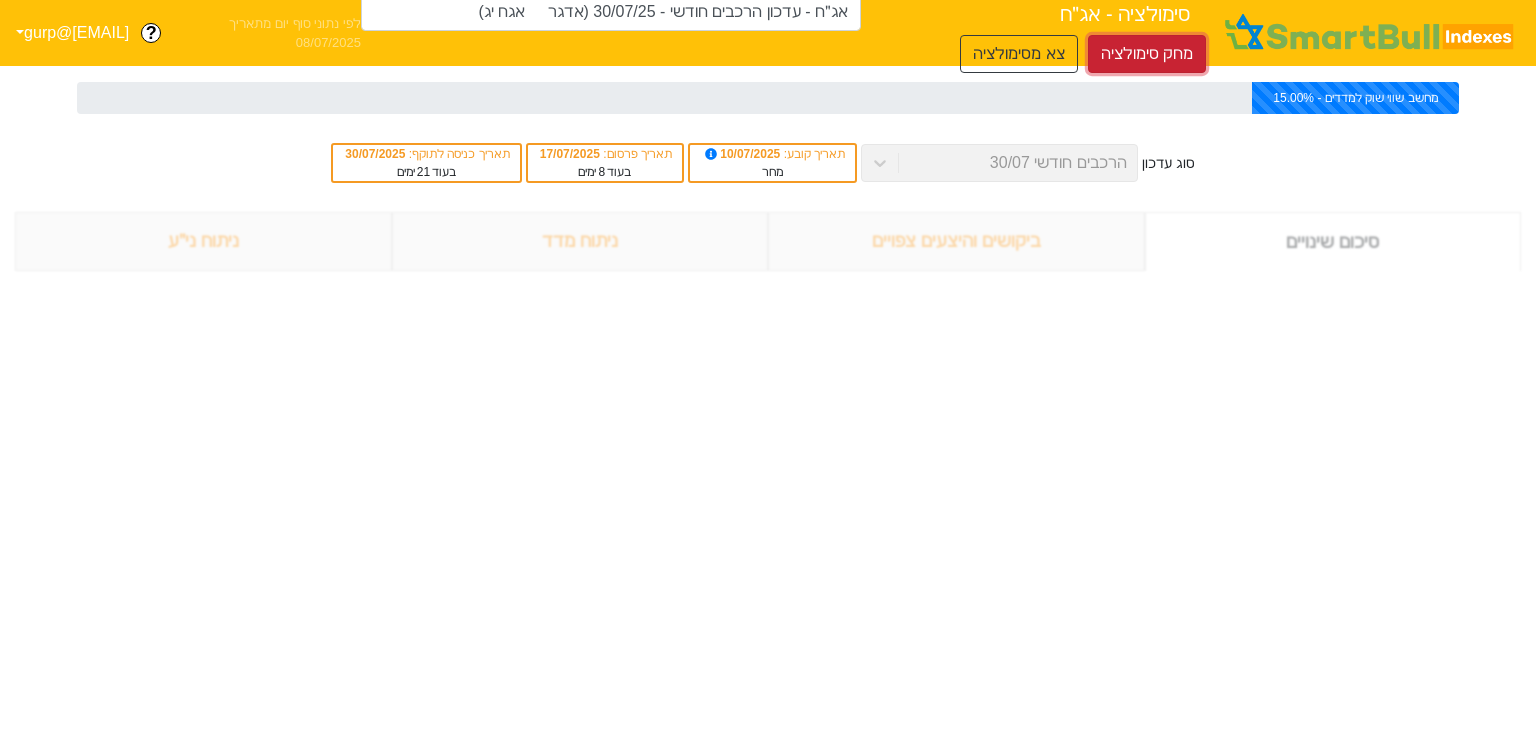 click on "מחק סימולציה" at bounding box center (1147, 54) 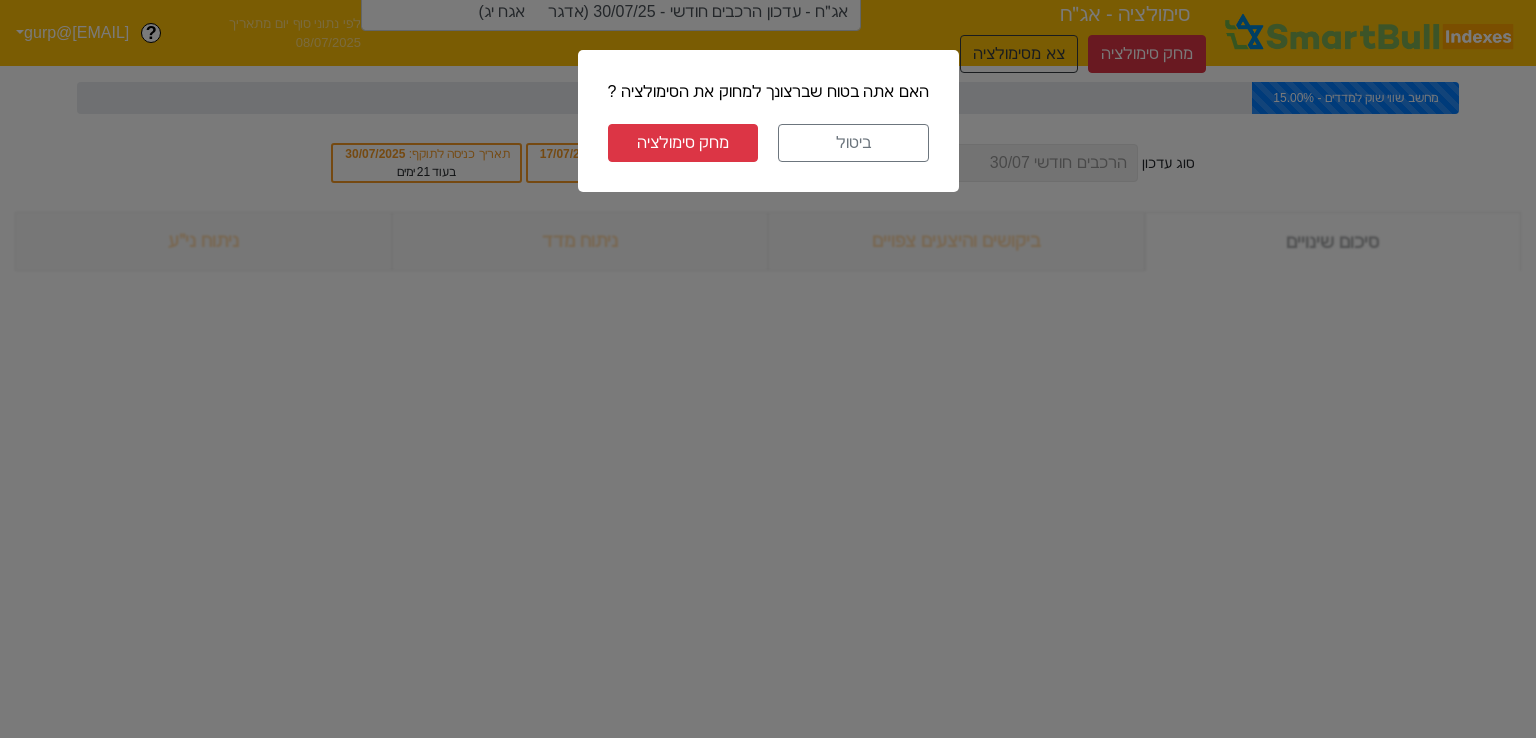 click on "מחק סימולציה" at bounding box center (683, 143) 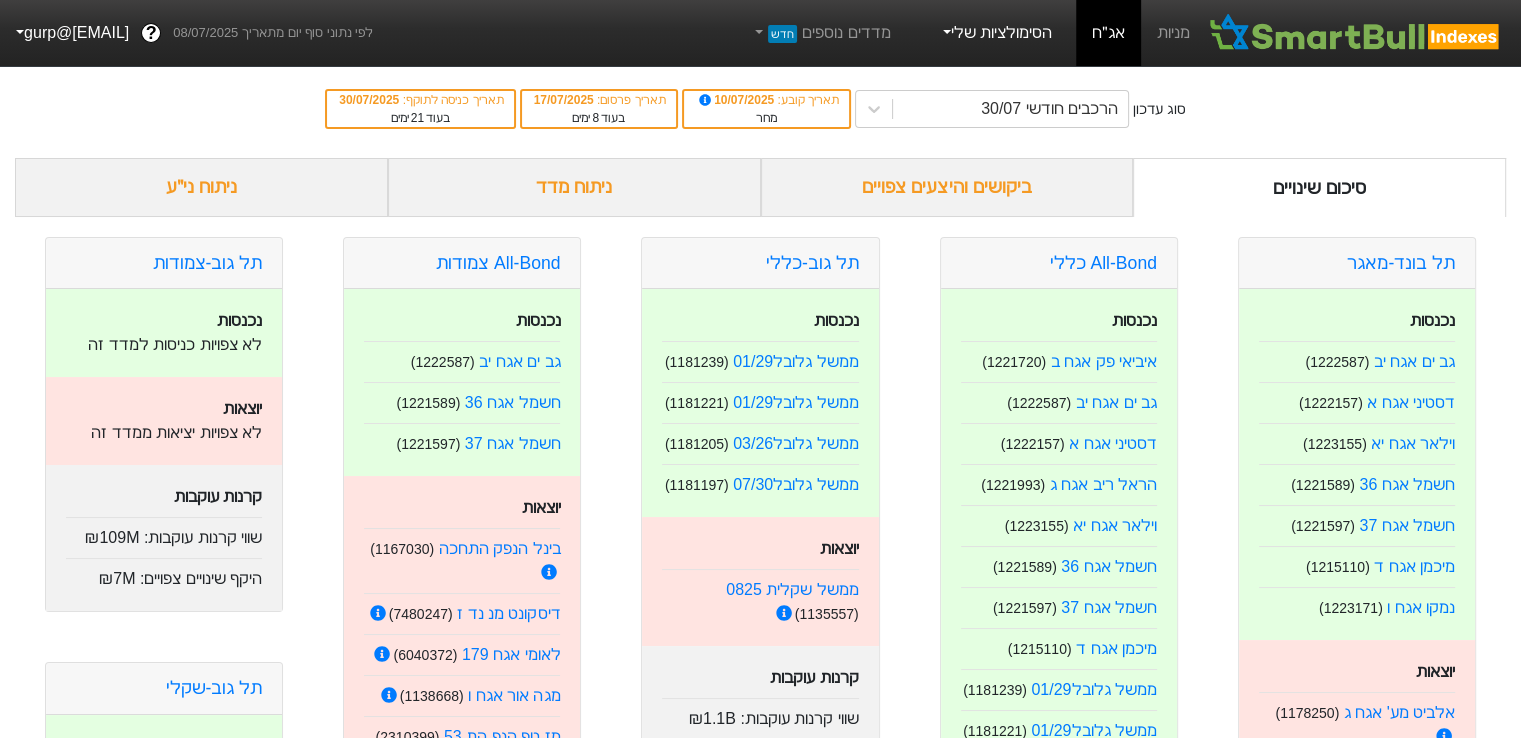 click on "הסימולציות שלי" at bounding box center (996, 33) 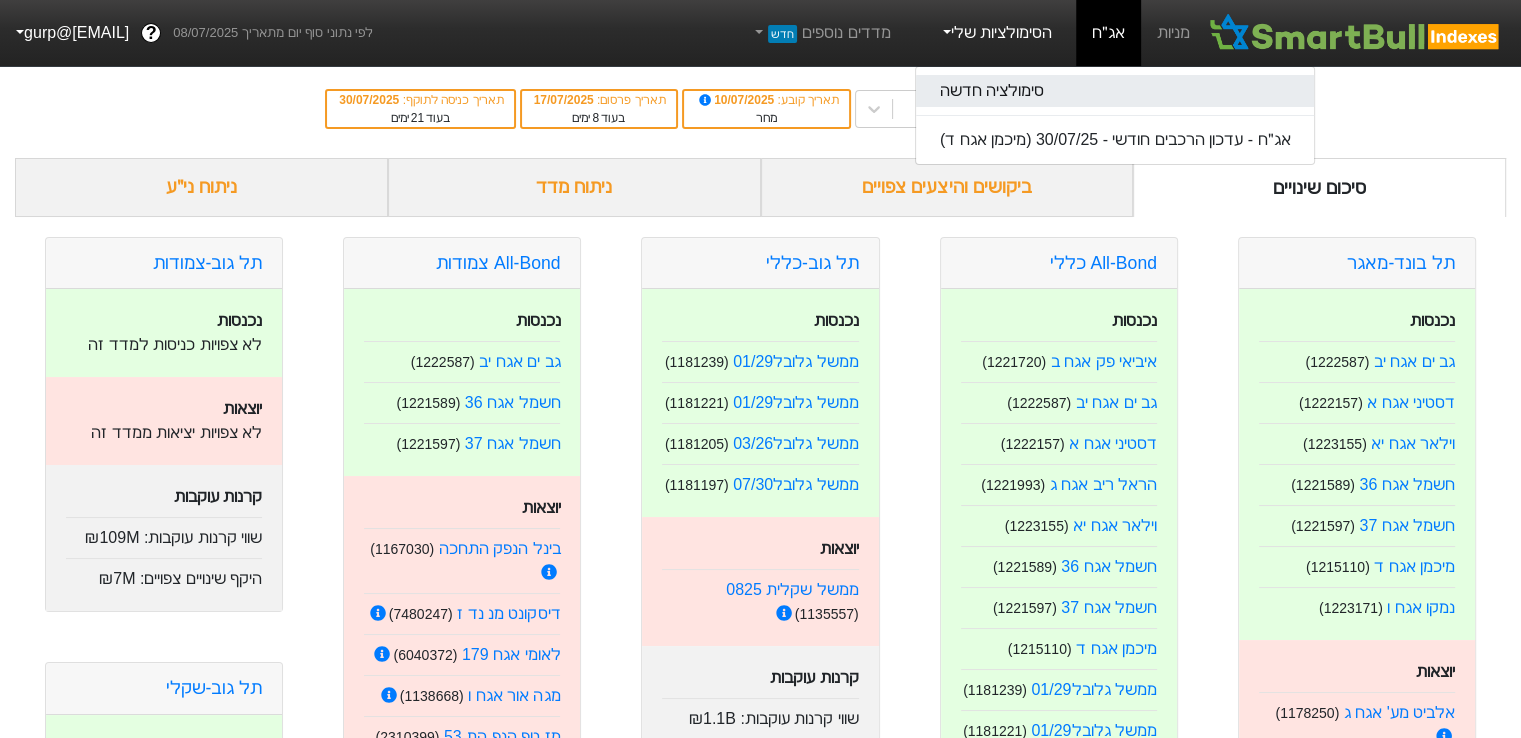 click on "סימולציה חדשה" at bounding box center (1115, 91) 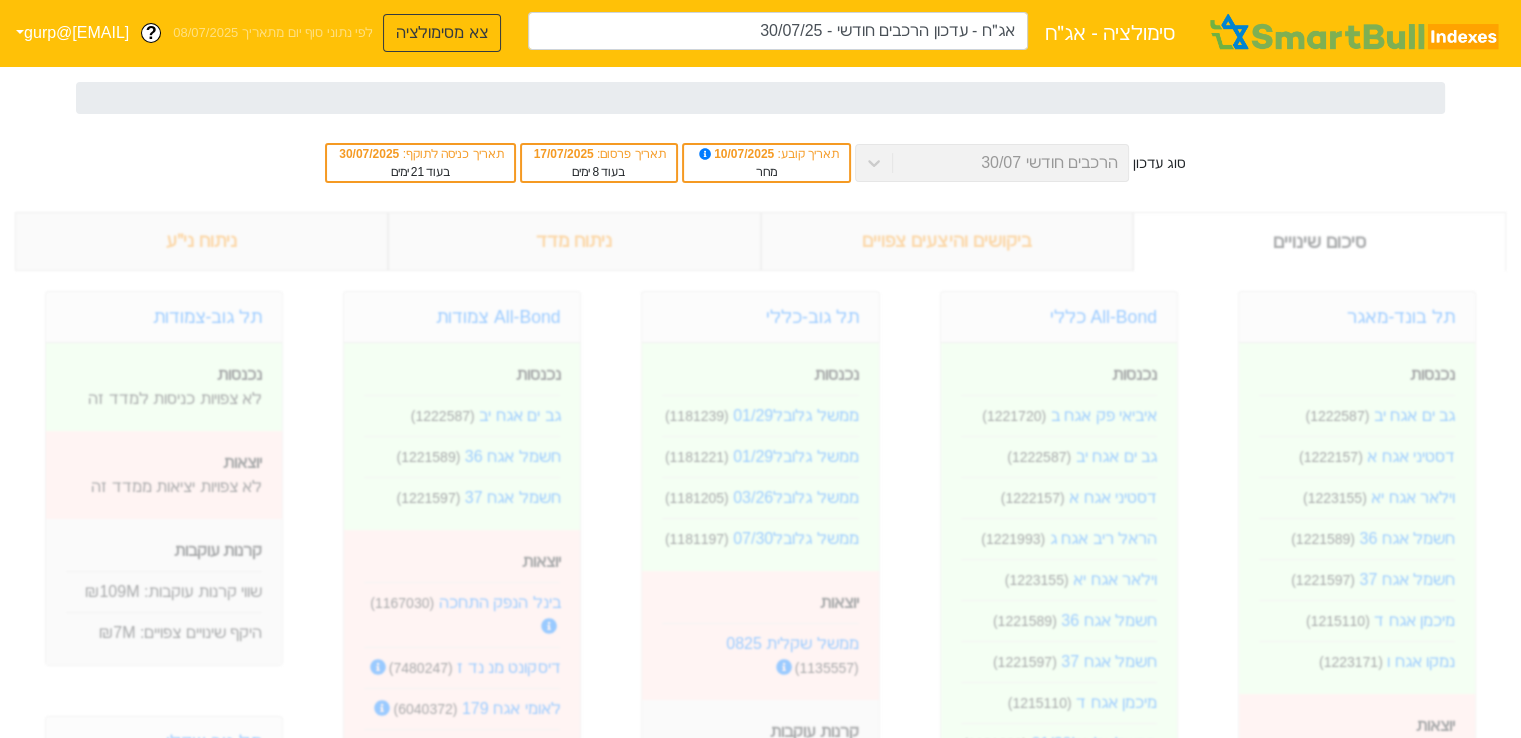 drag, startPoint x: 956, startPoint y: 113, endPoint x: 820, endPoint y: 79, distance: 140.1856 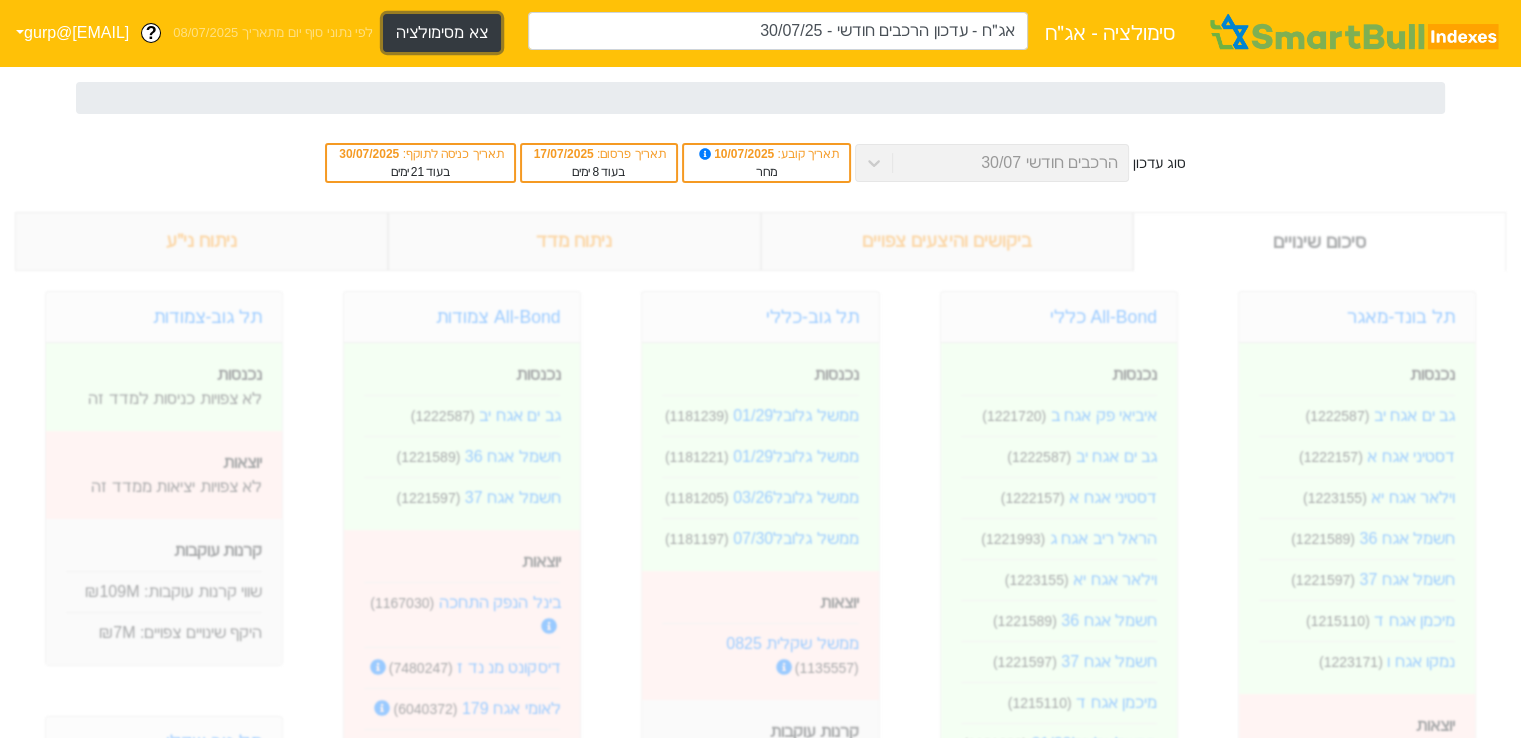 click on "צא מסימולציה" at bounding box center (441, 33) 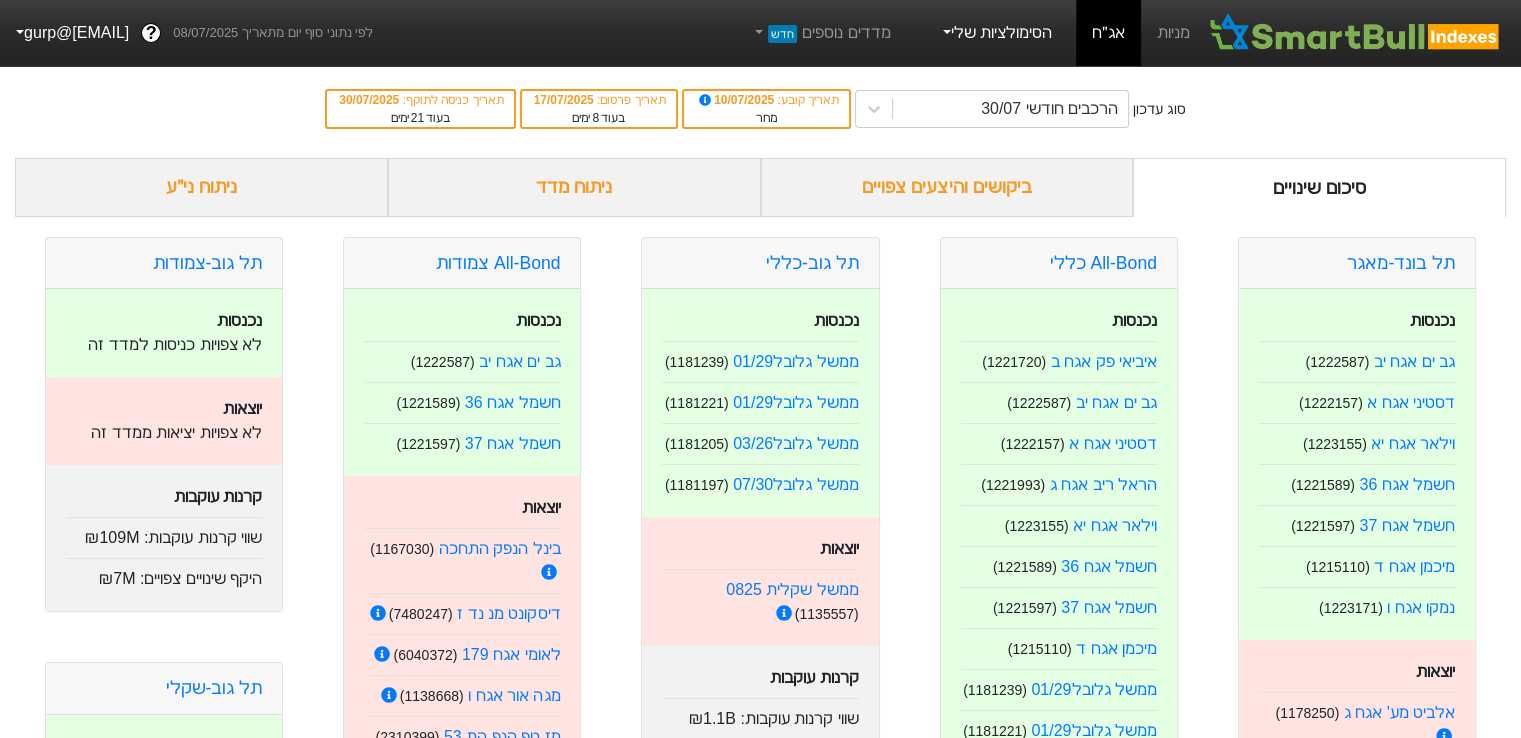click on "הסימולציות שלי" at bounding box center (996, 33) 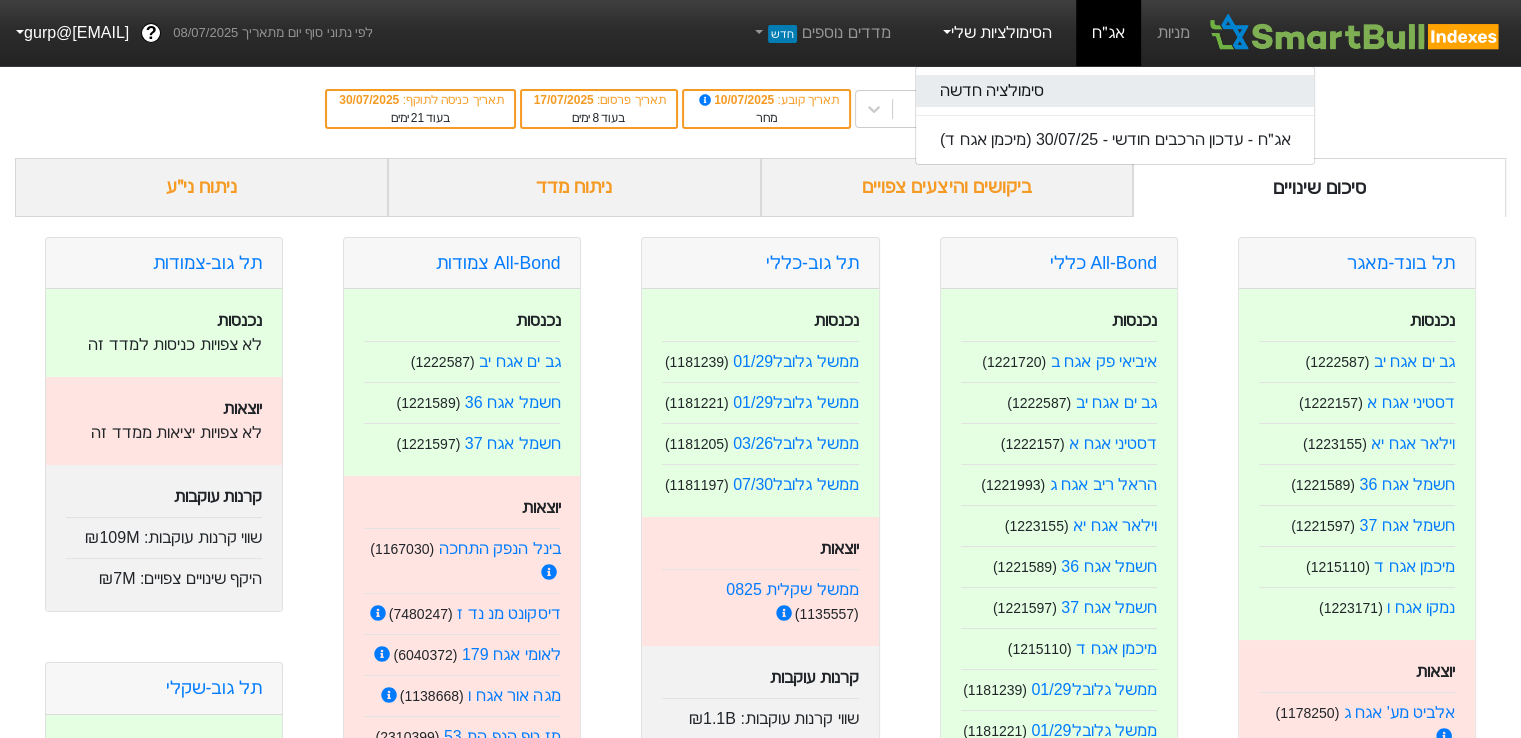 click on "סימולציה חדשה" at bounding box center (1115, 91) 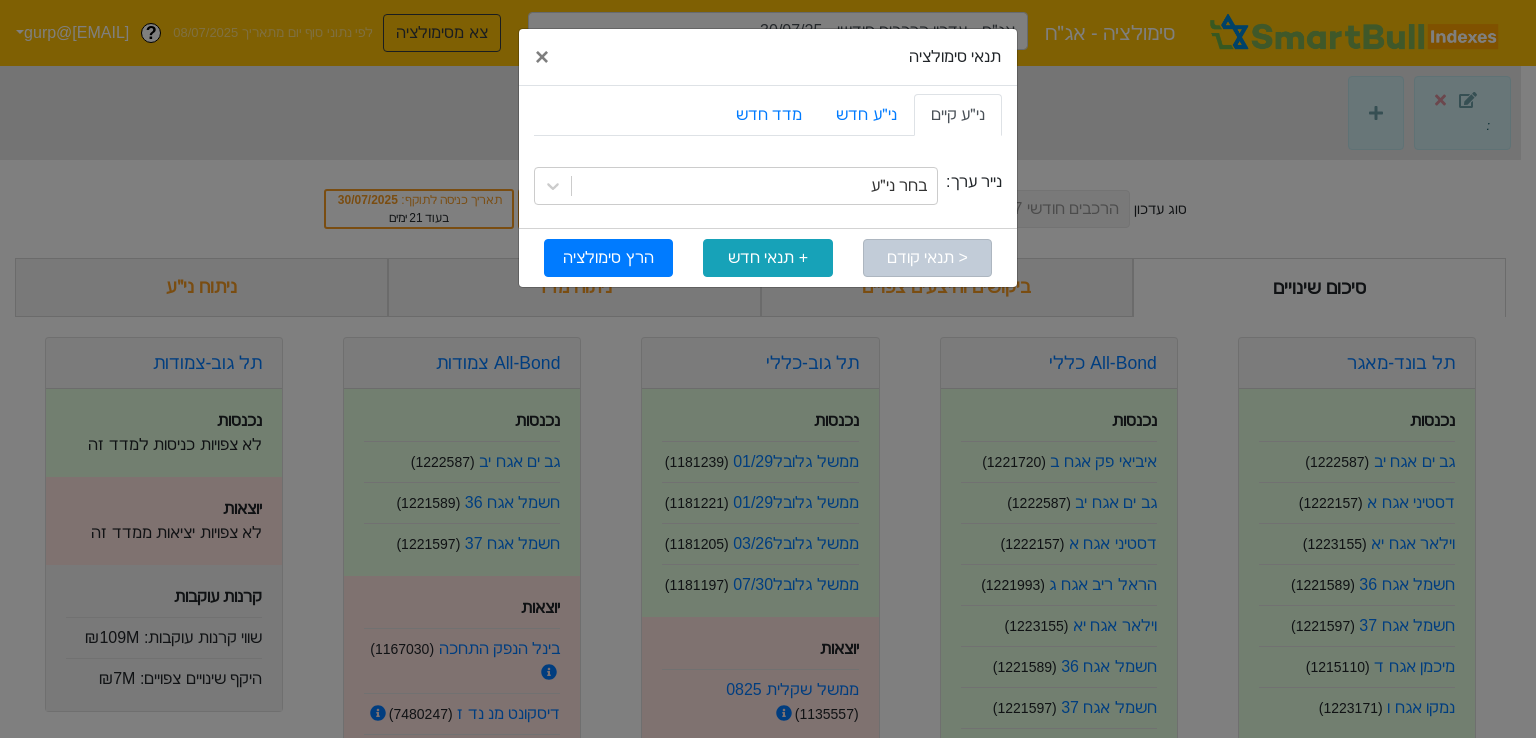 click on "נייר ערך: בחר ני״ע" at bounding box center (768, 186) 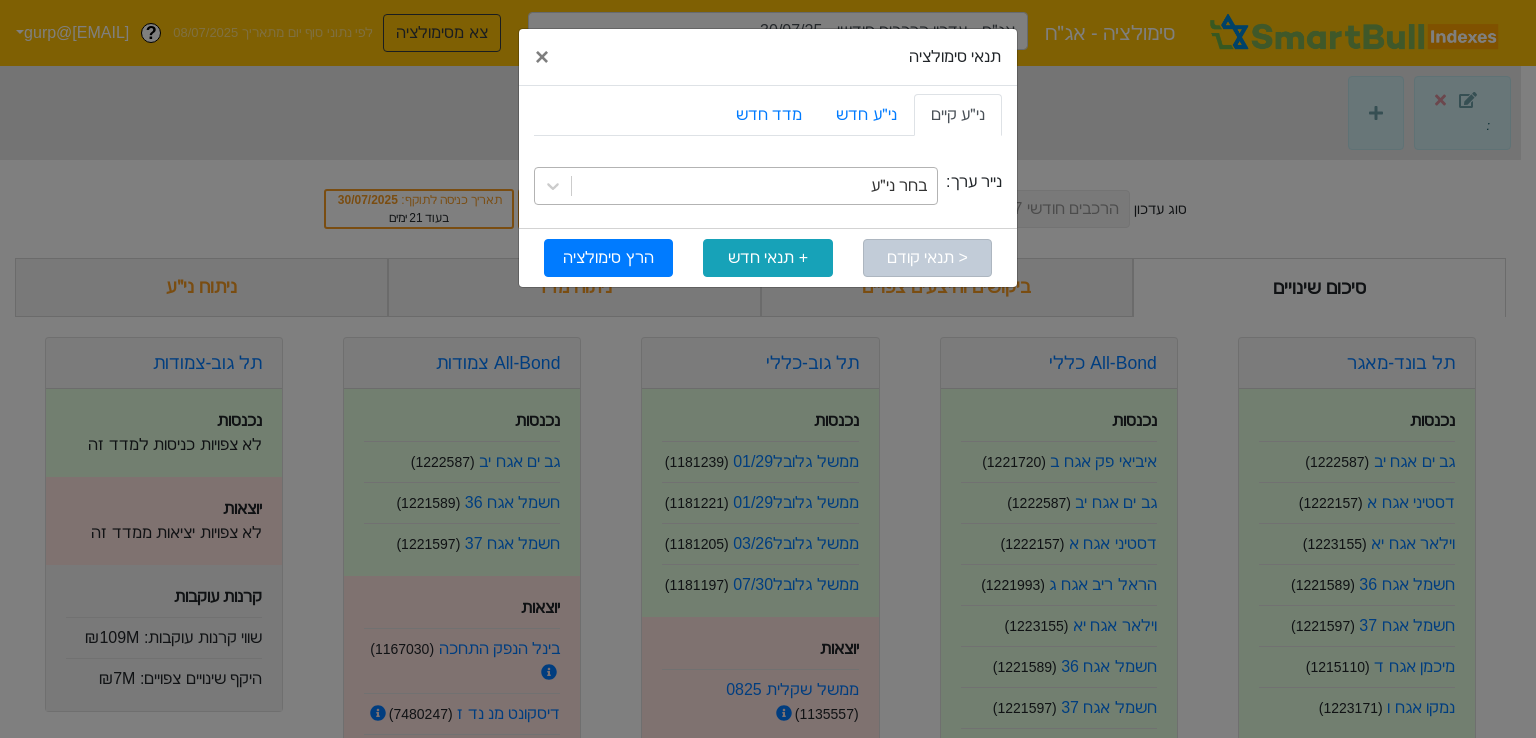 click on "בחר ני״ע" at bounding box center [899, 186] 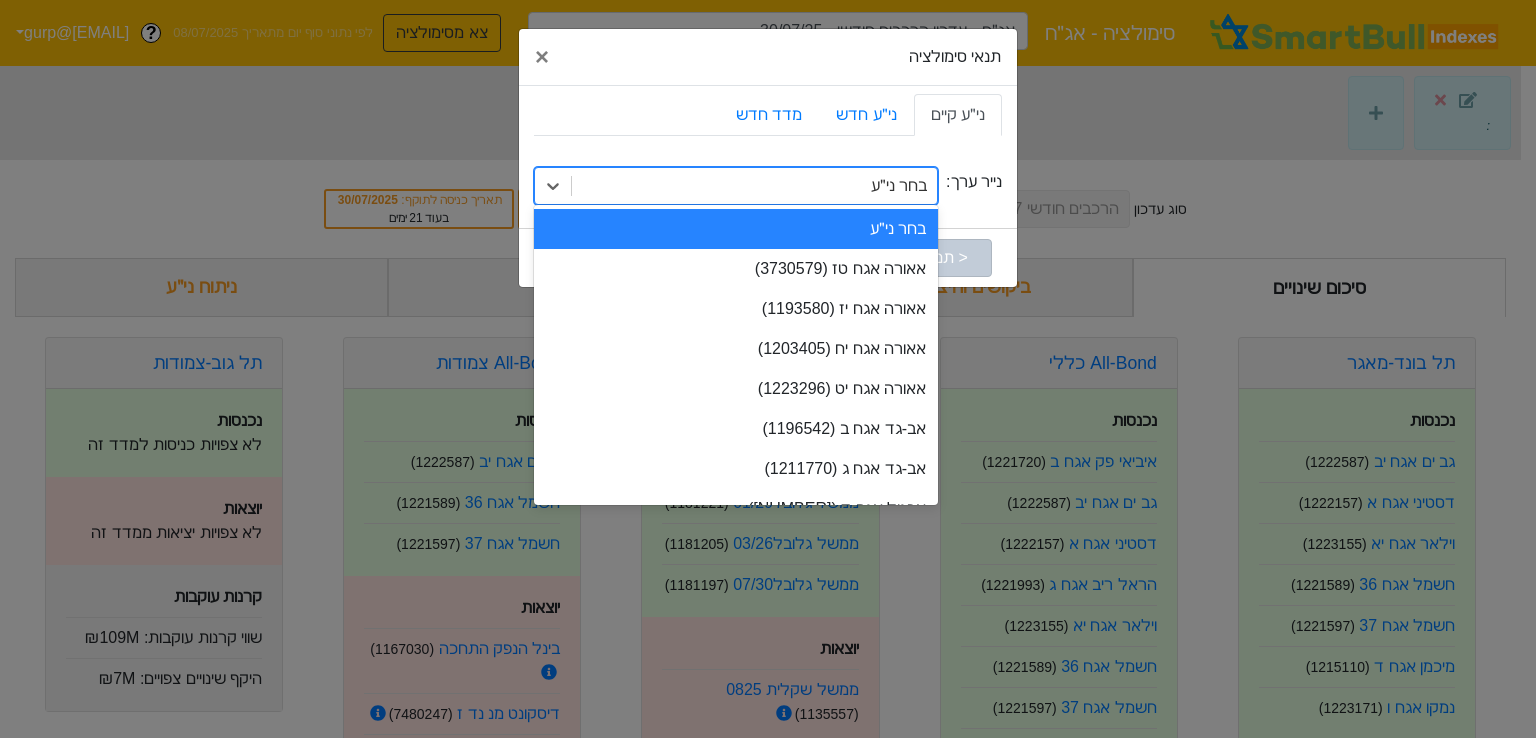 type on "מ" 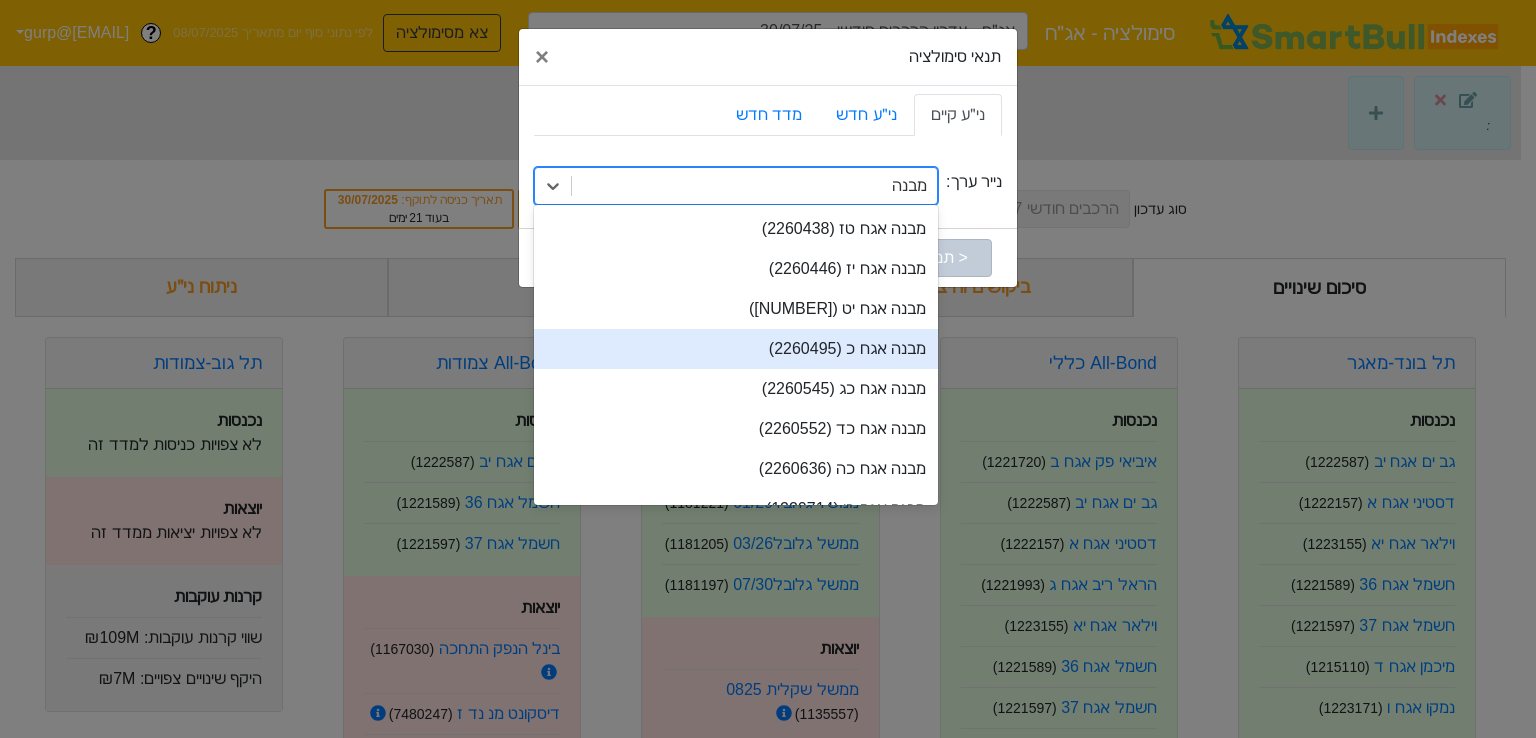 click on "מבנה אגח כ (2260495)" at bounding box center [736, 349] 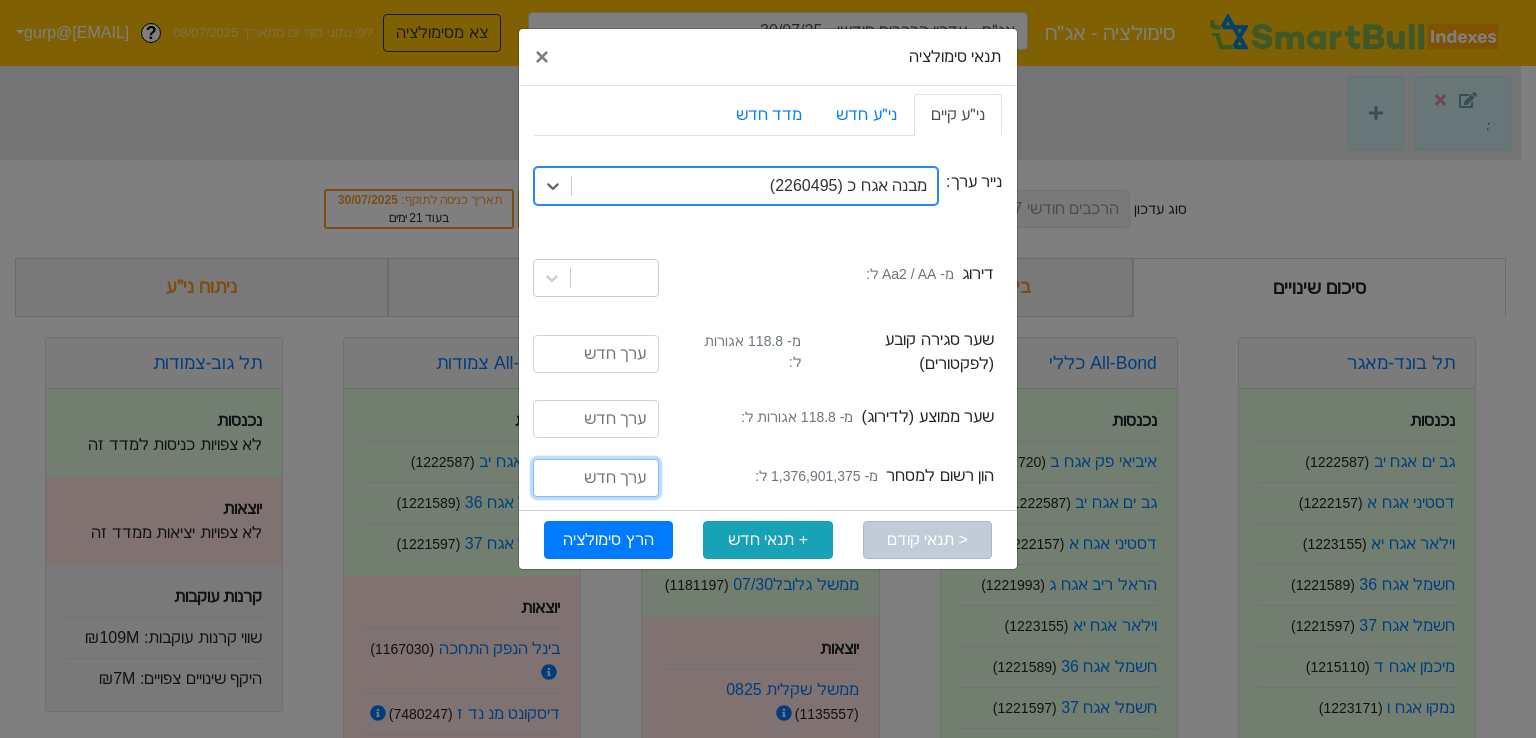 click at bounding box center (596, 478) 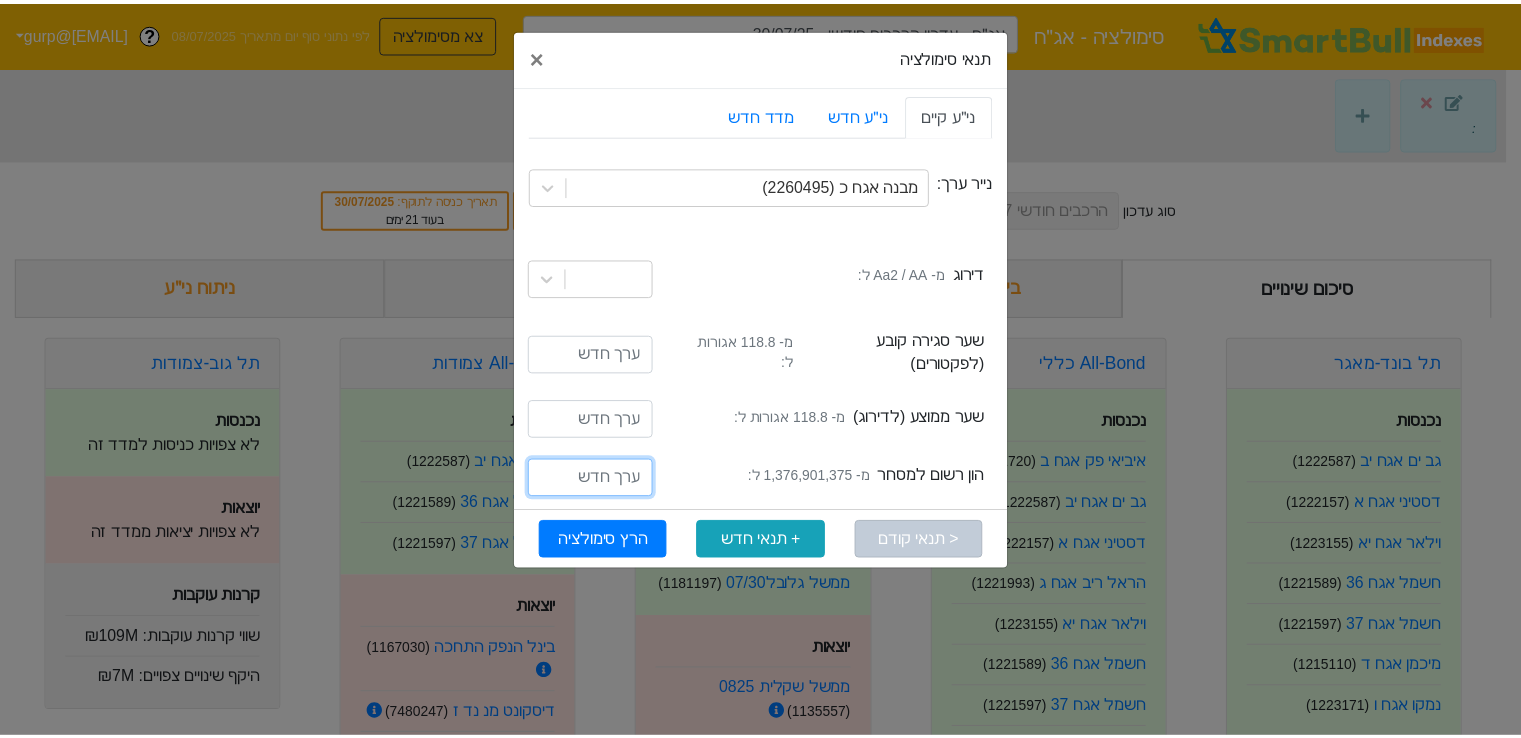 scroll, scrollTop: 0, scrollLeft: -3, axis: horizontal 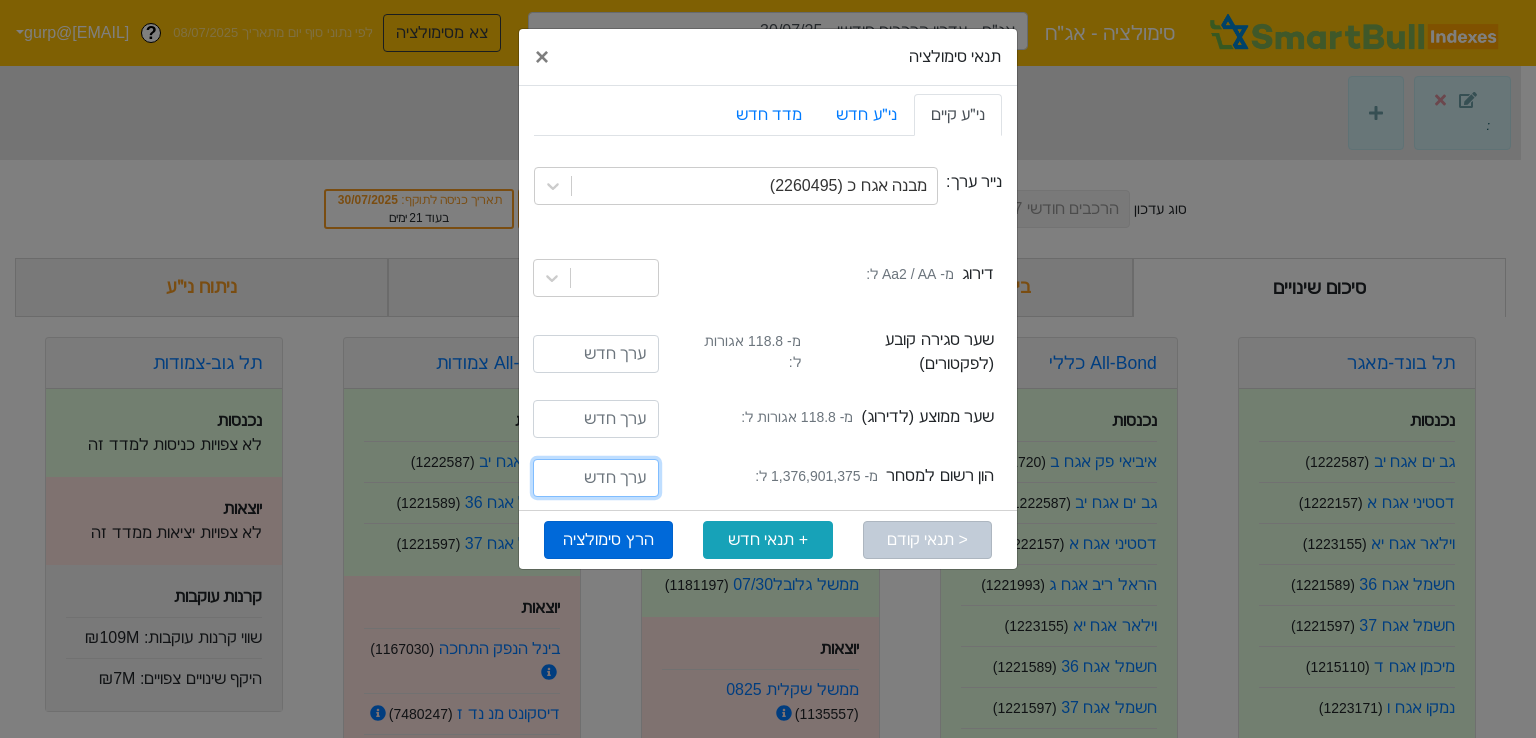 type on "[NUMBER]" 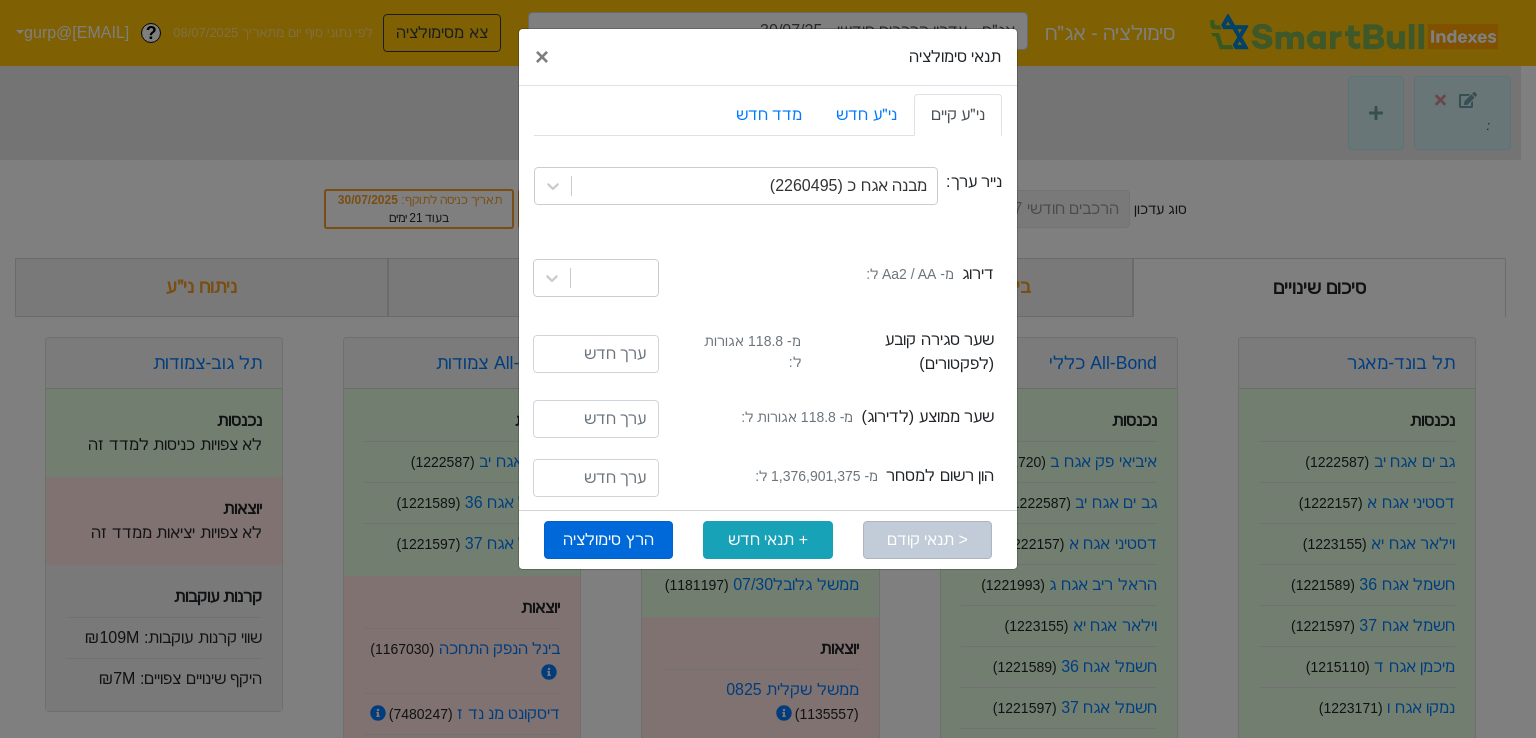 click on "הרץ סימולציה" at bounding box center (608, 540) 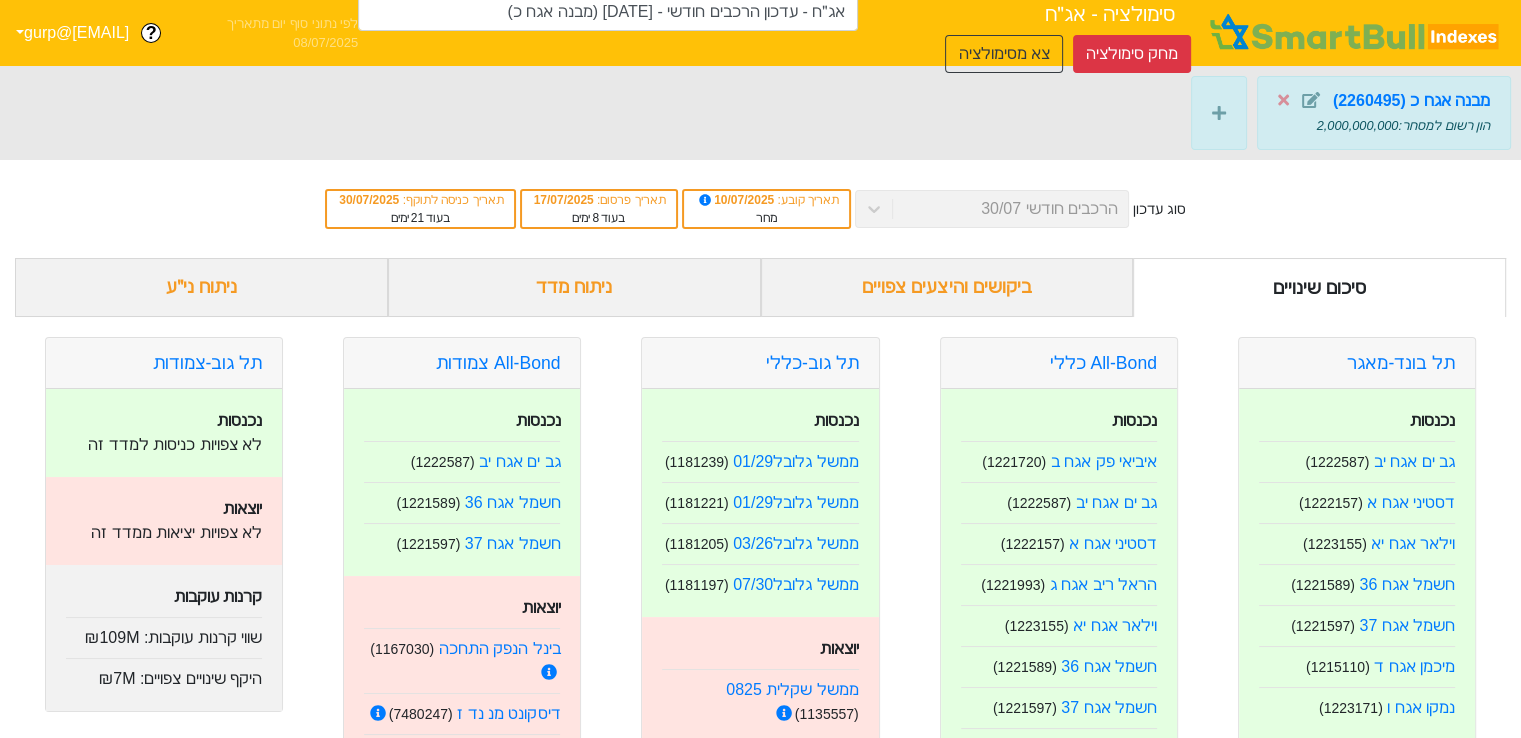 click on "ניתוח ני״ע" at bounding box center [201, 287] 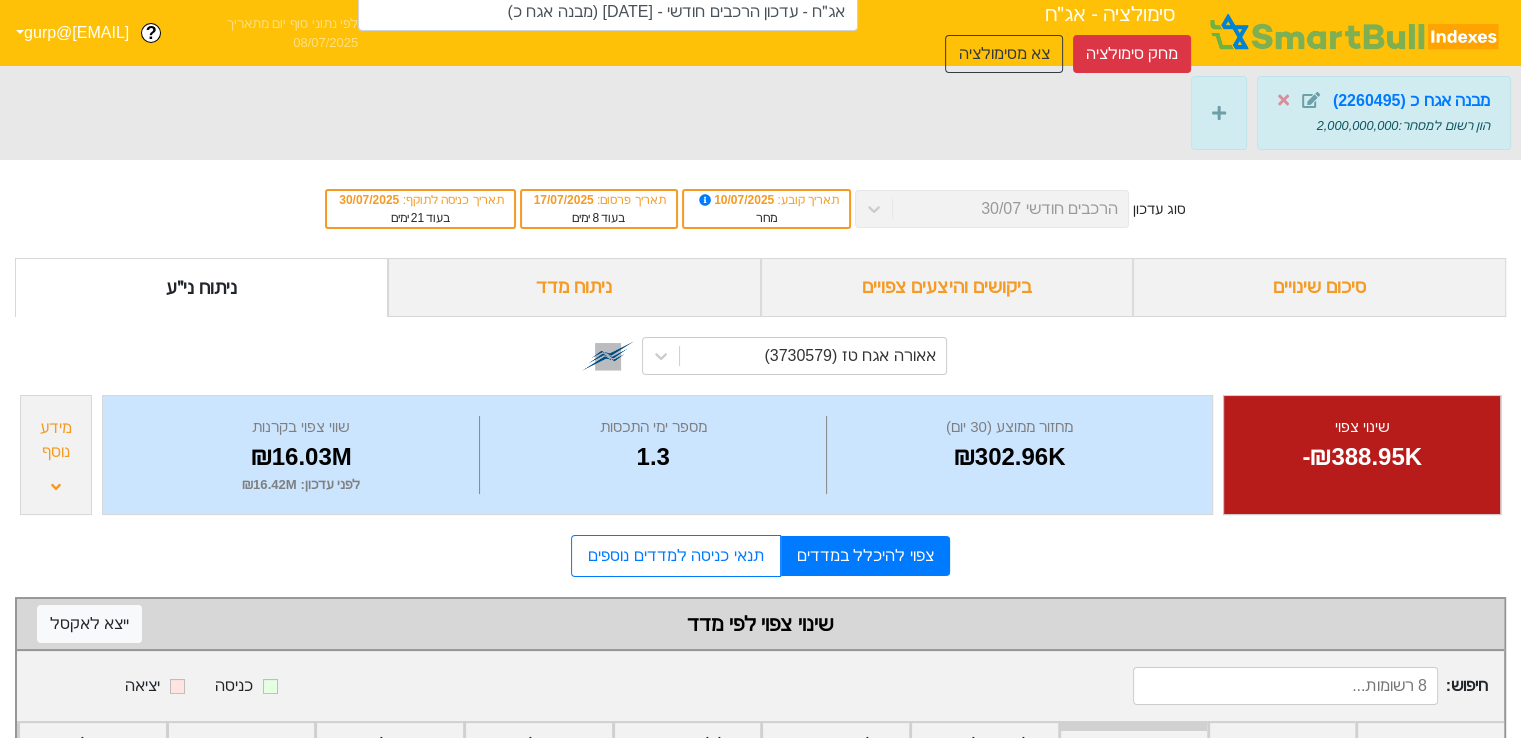 click on "אאורה    אגח טז (3730579)" at bounding box center (760, 353) 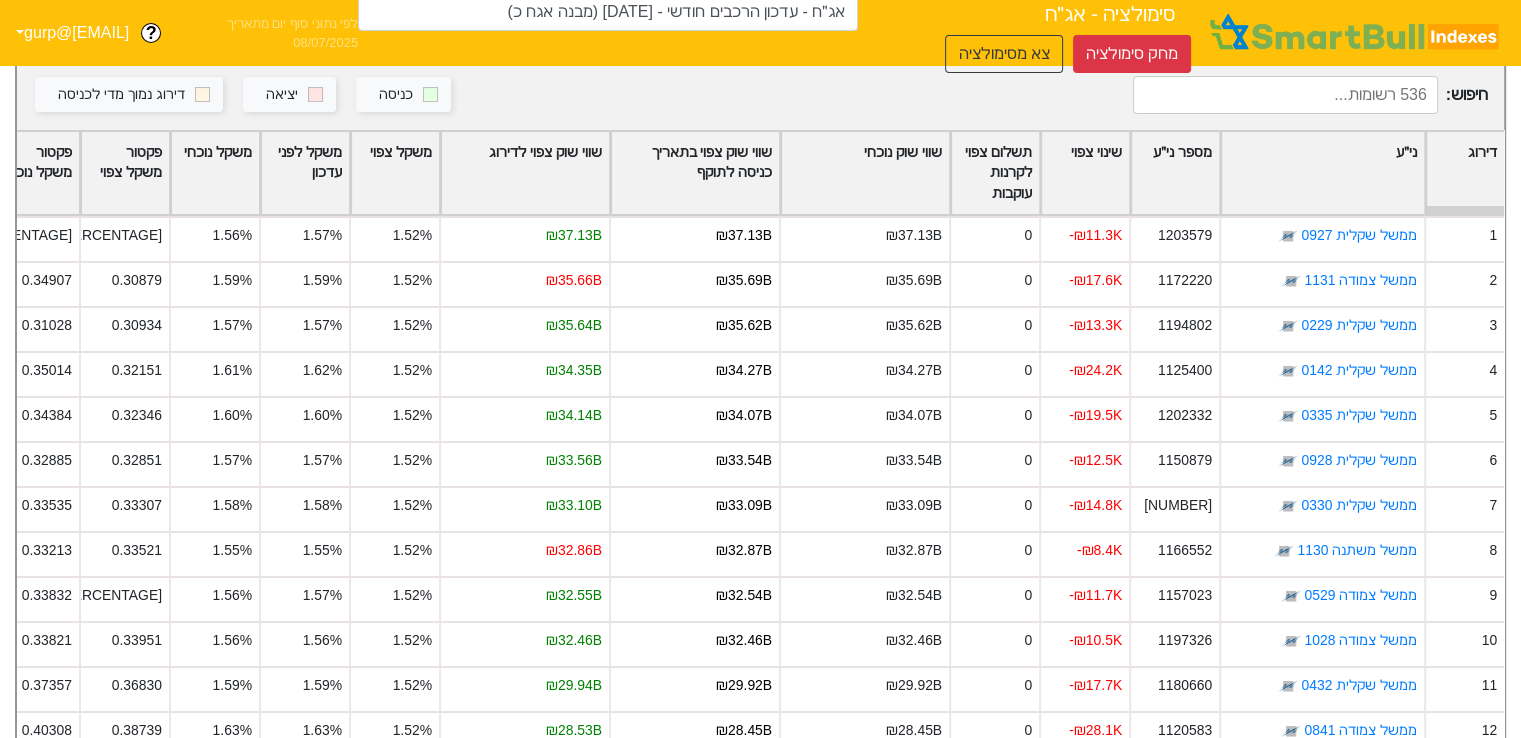 scroll, scrollTop: 700, scrollLeft: 0, axis: vertical 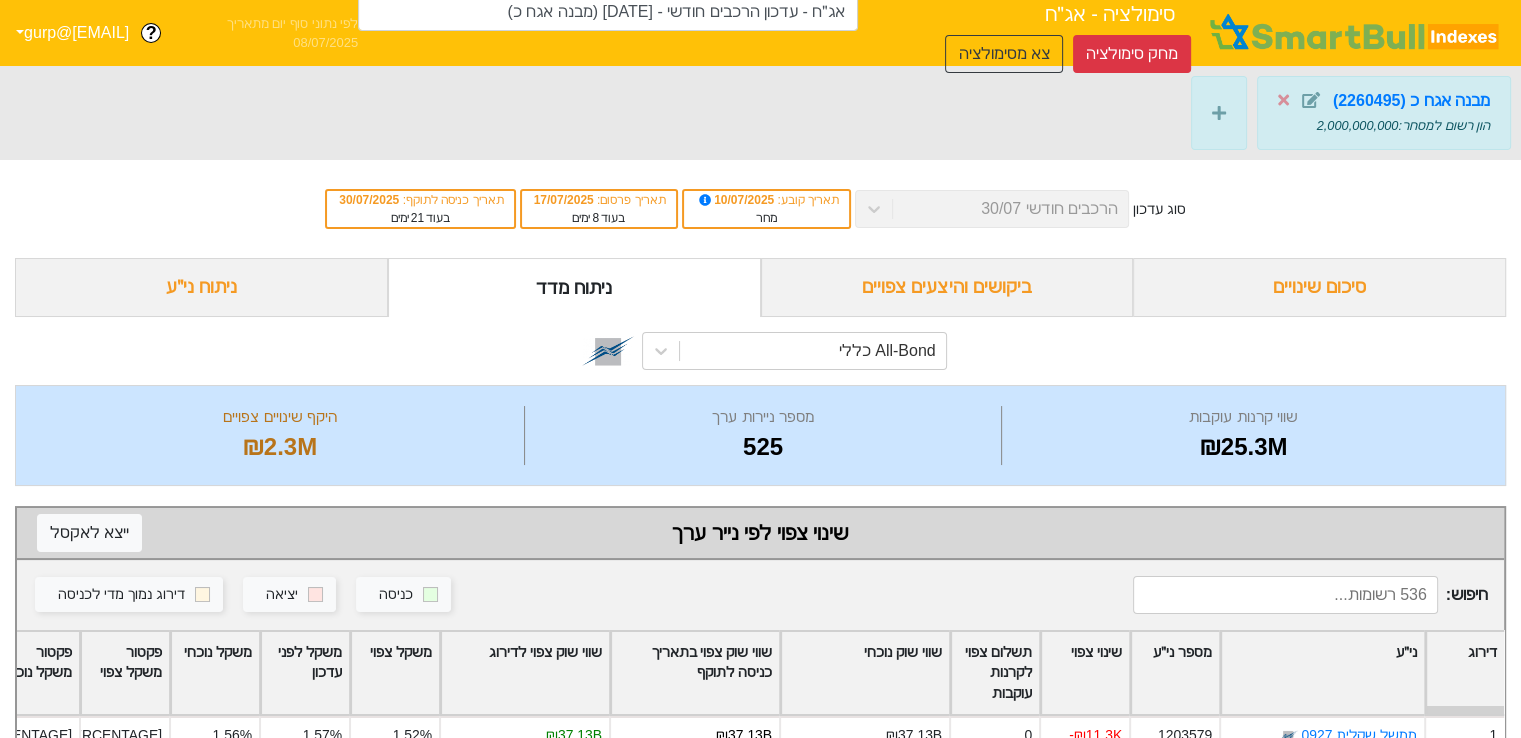 click on "ביקושים והיצעים צפויים" at bounding box center (947, 287) 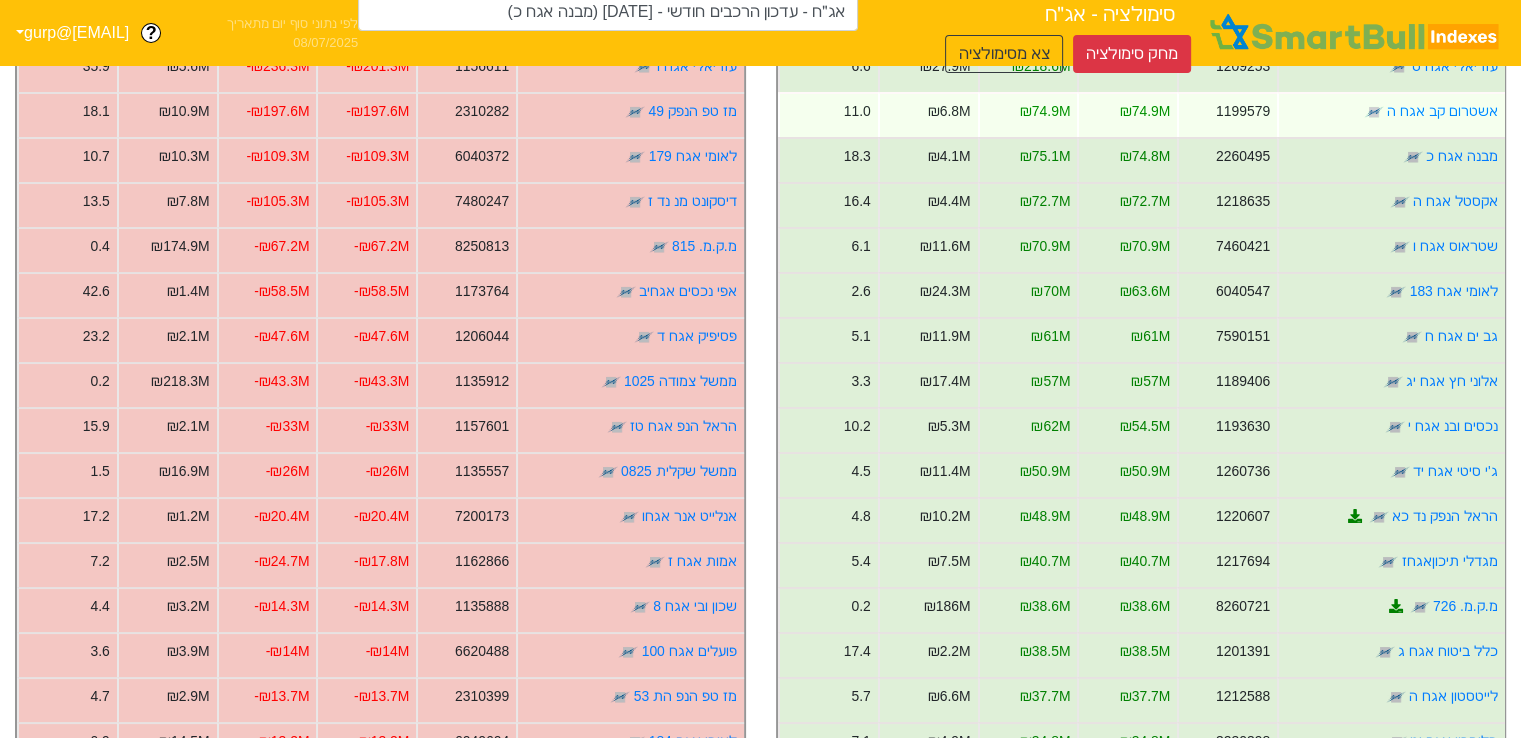 scroll, scrollTop: 0, scrollLeft: 0, axis: both 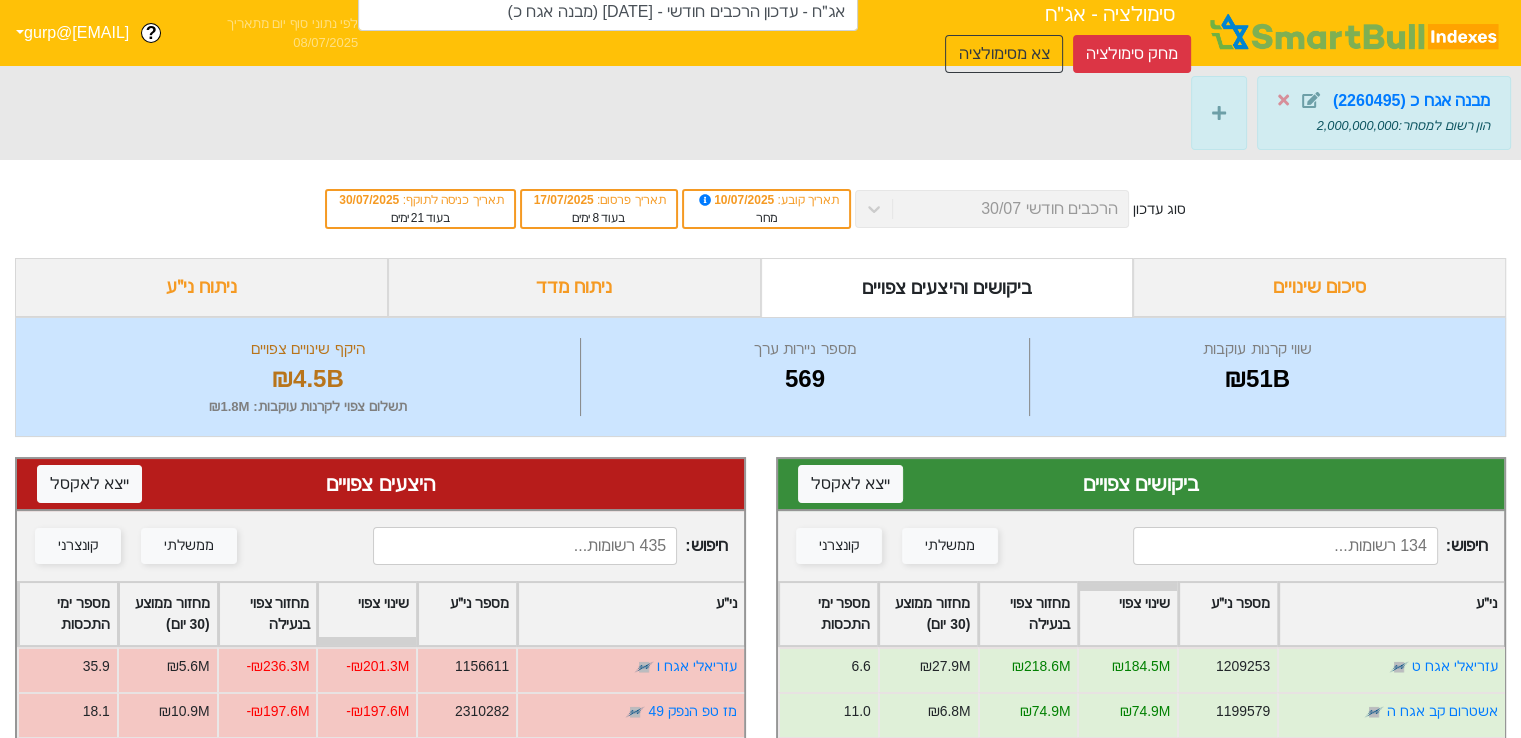 click on "סיכום שינויים" at bounding box center (1319, 287) 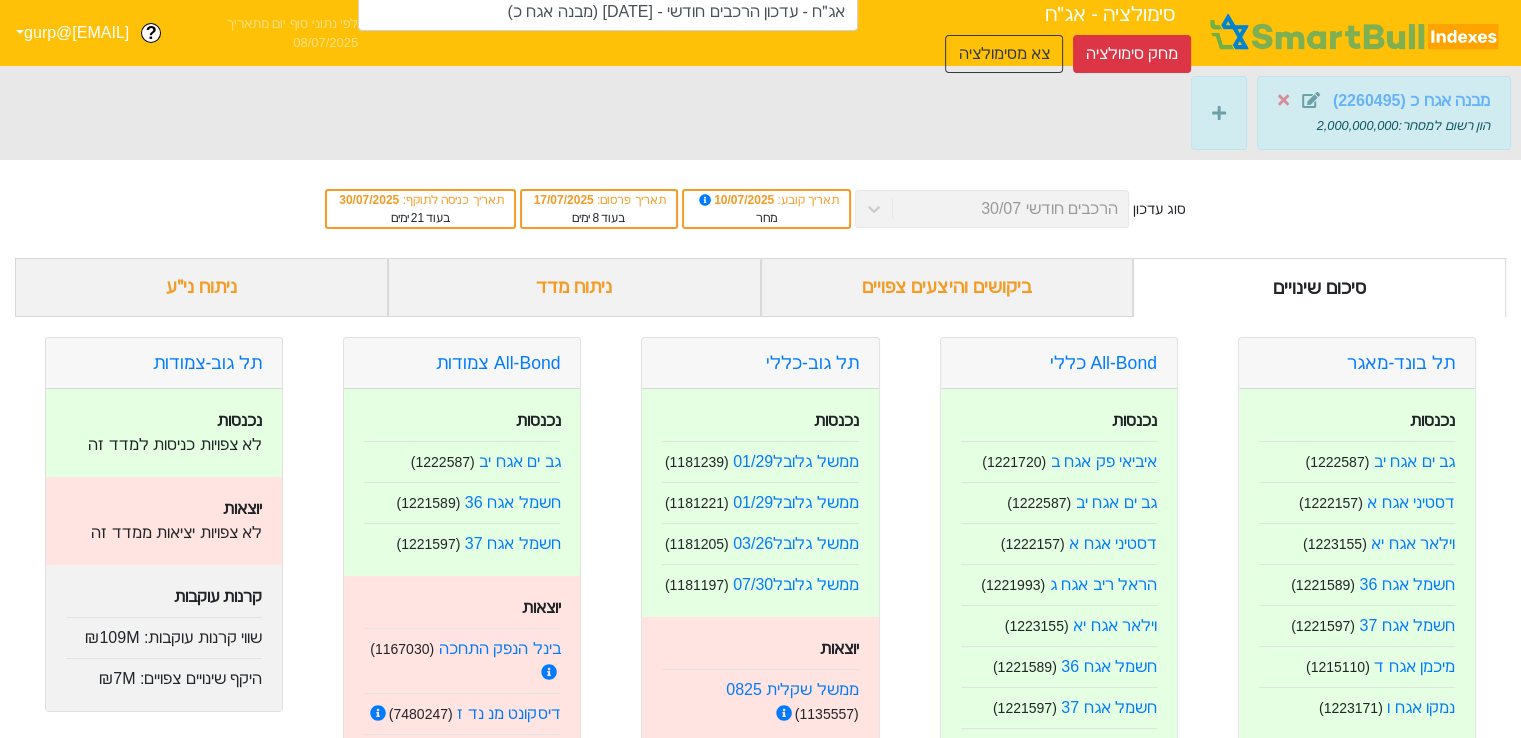 click on "מבנה אגח כ (2260495)" at bounding box center (1411, 100) 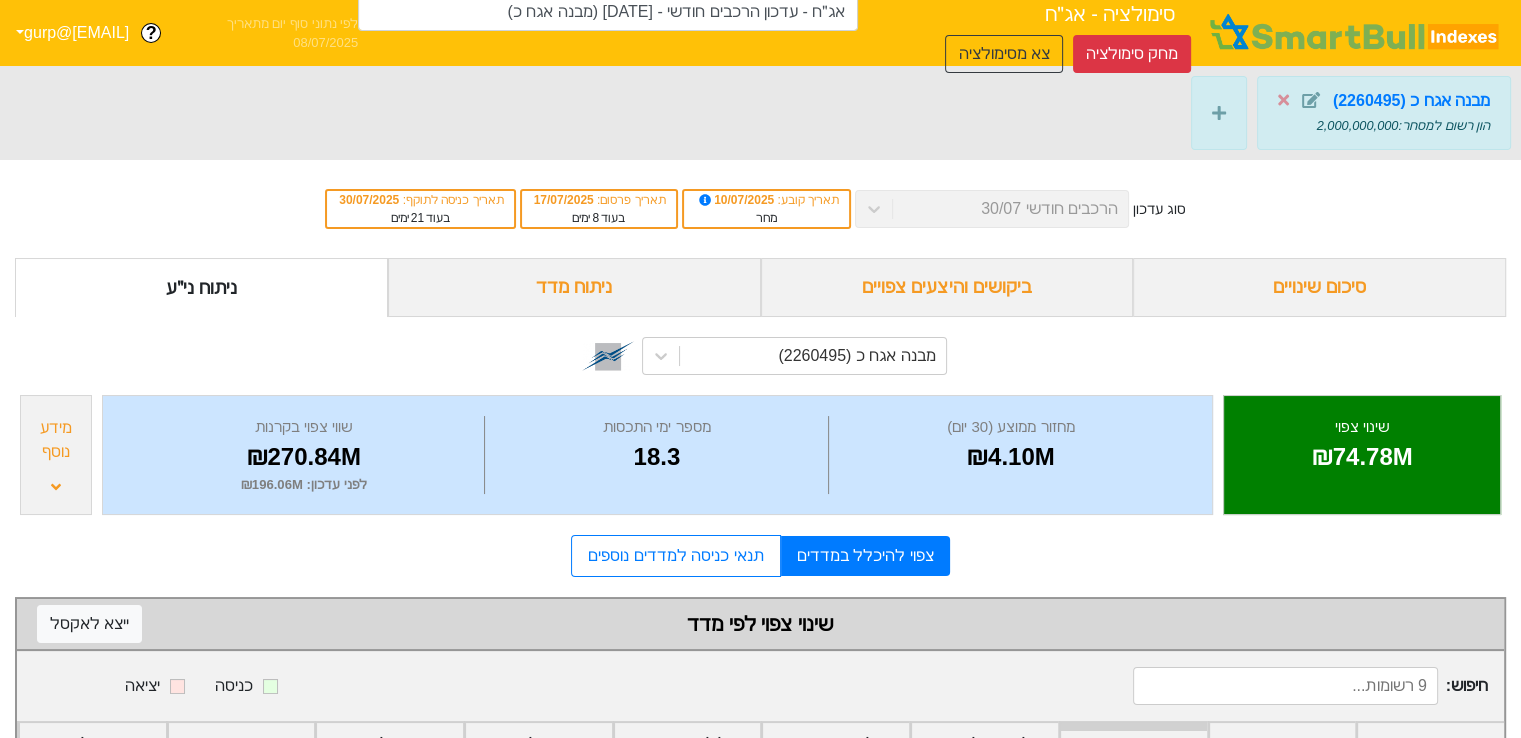 scroll, scrollTop: 300, scrollLeft: 0, axis: vertical 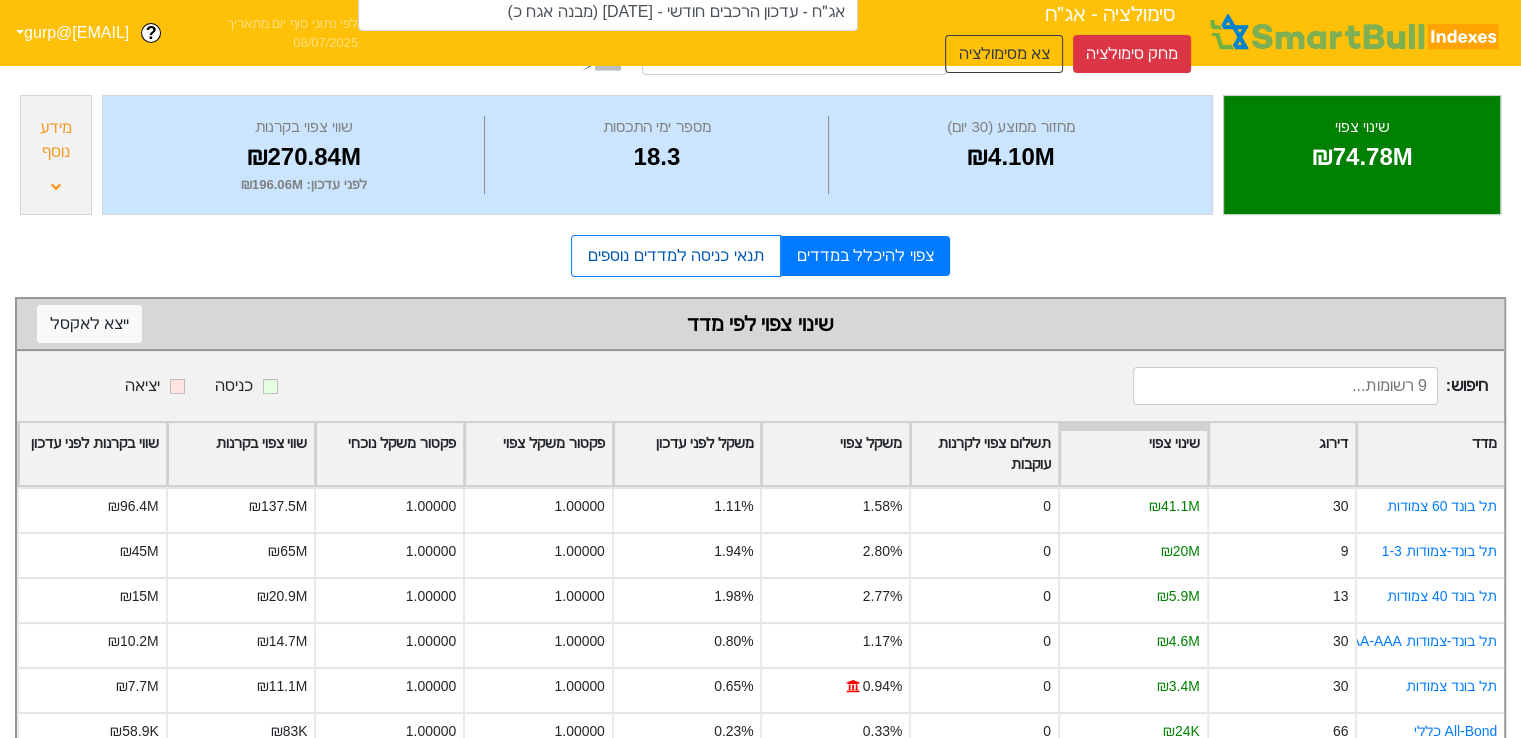 click on "תנאי כניסה למדדים נוספים" at bounding box center [675, 256] 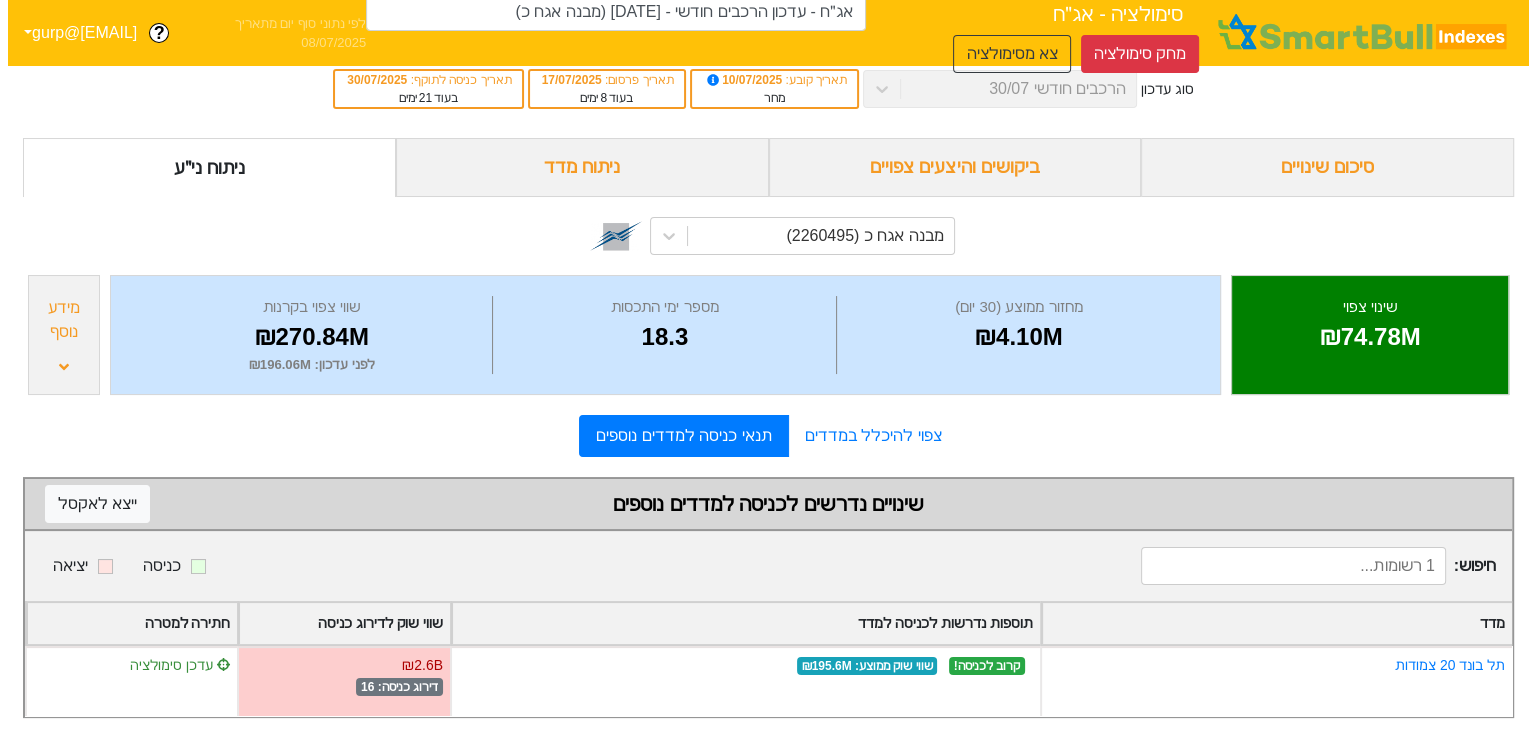scroll, scrollTop: 132, scrollLeft: 0, axis: vertical 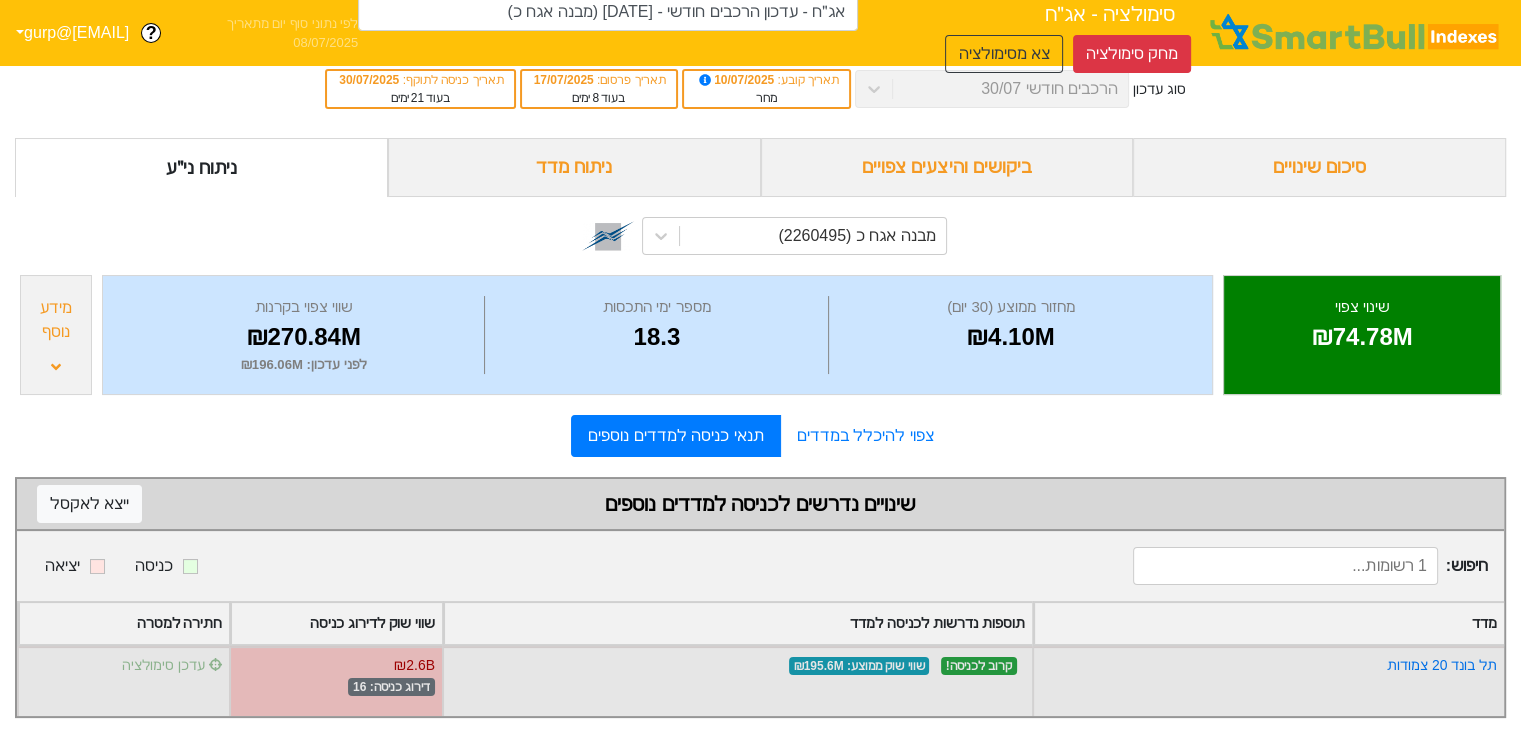 click on "עדכן סימולציה" at bounding box center [172, 665] 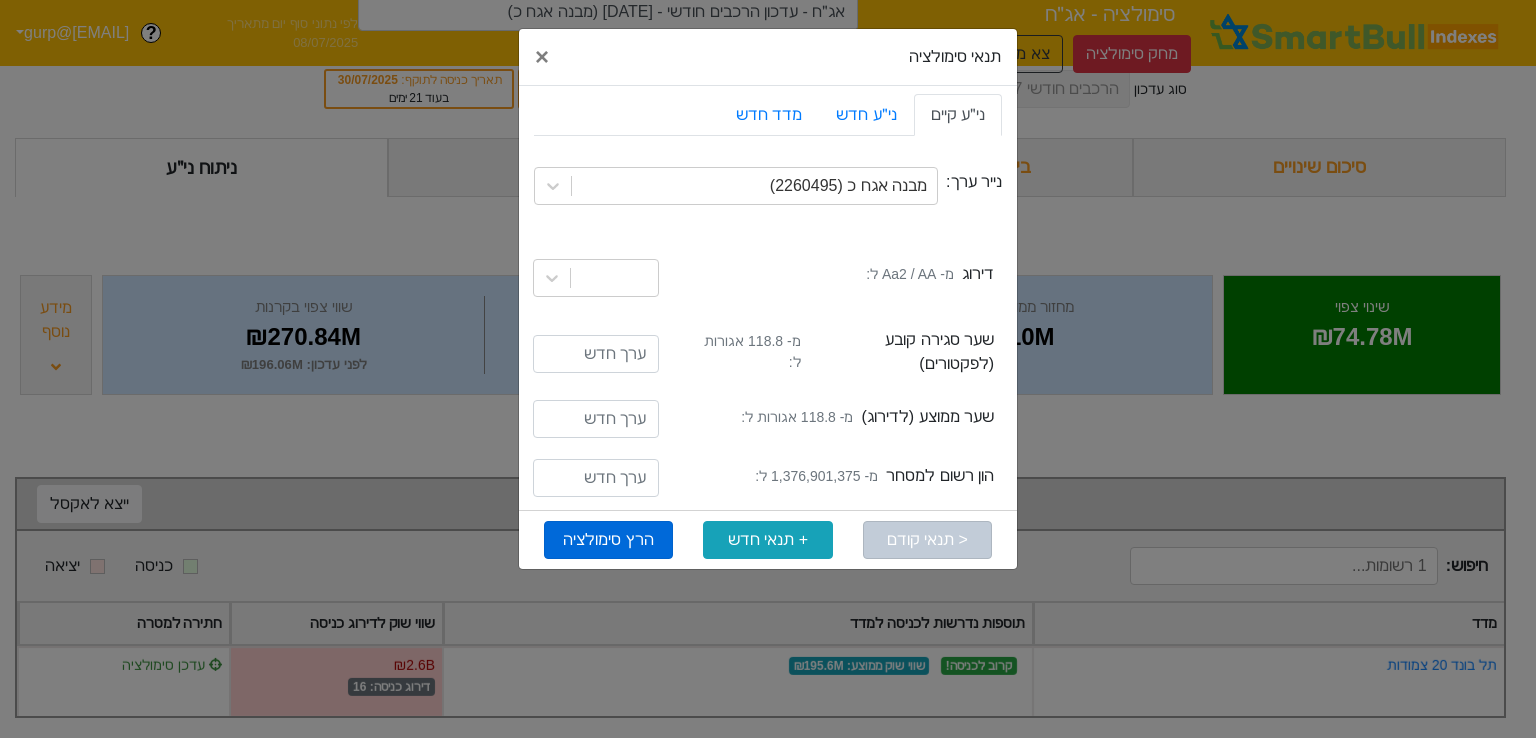 click on "הרץ סימולציה" at bounding box center (608, 540) 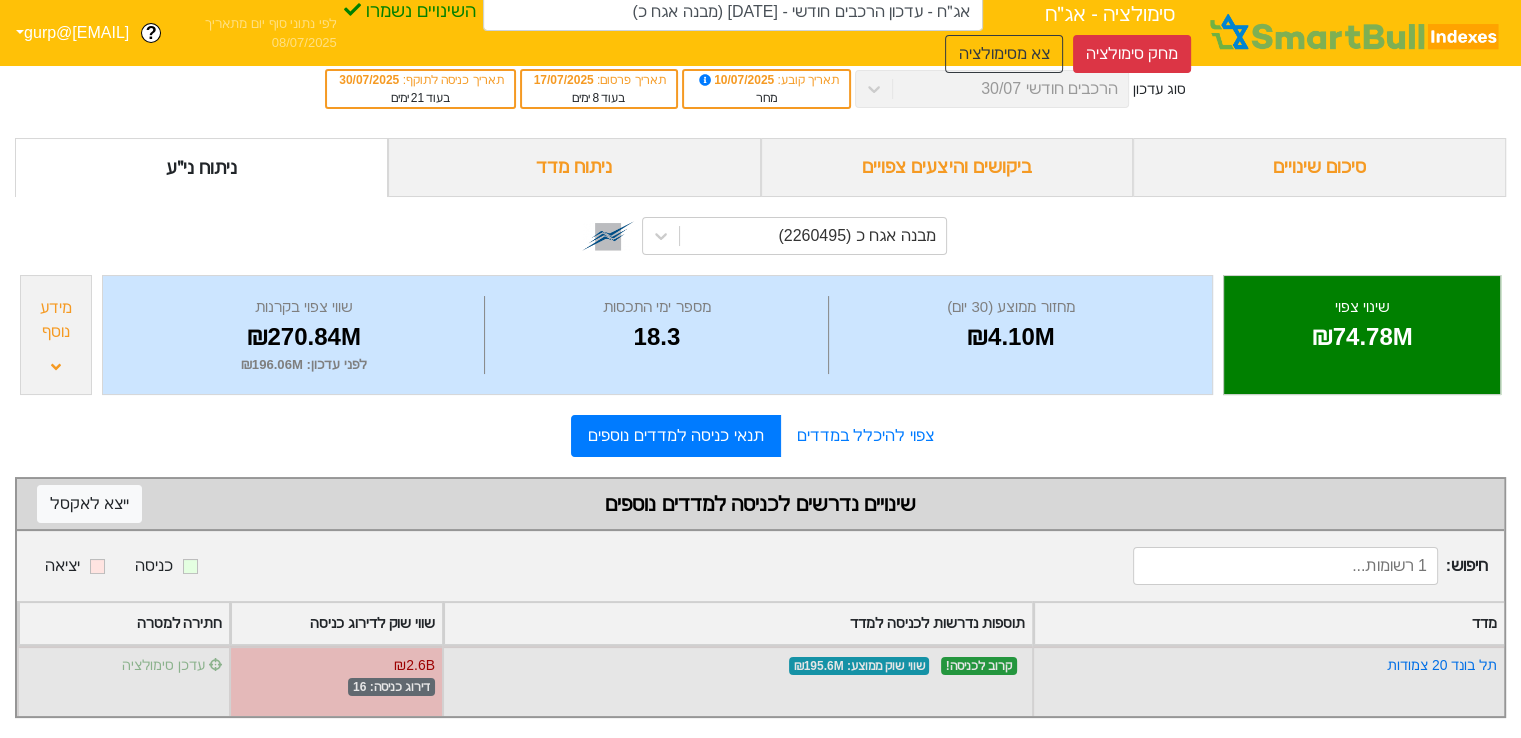 click on "עדכן סימולציה" at bounding box center [172, 665] 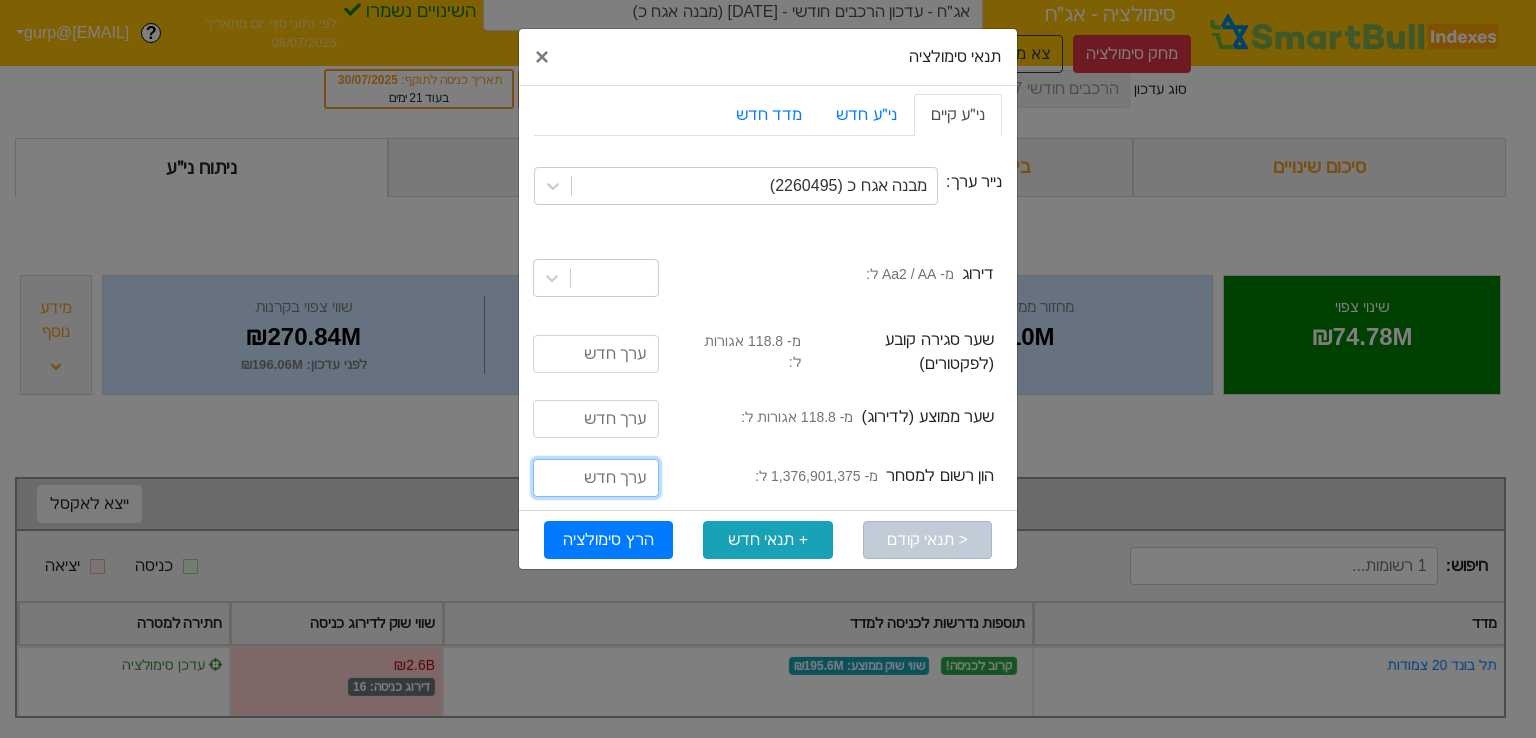 scroll, scrollTop: 0, scrollLeft: -3, axis: horizontal 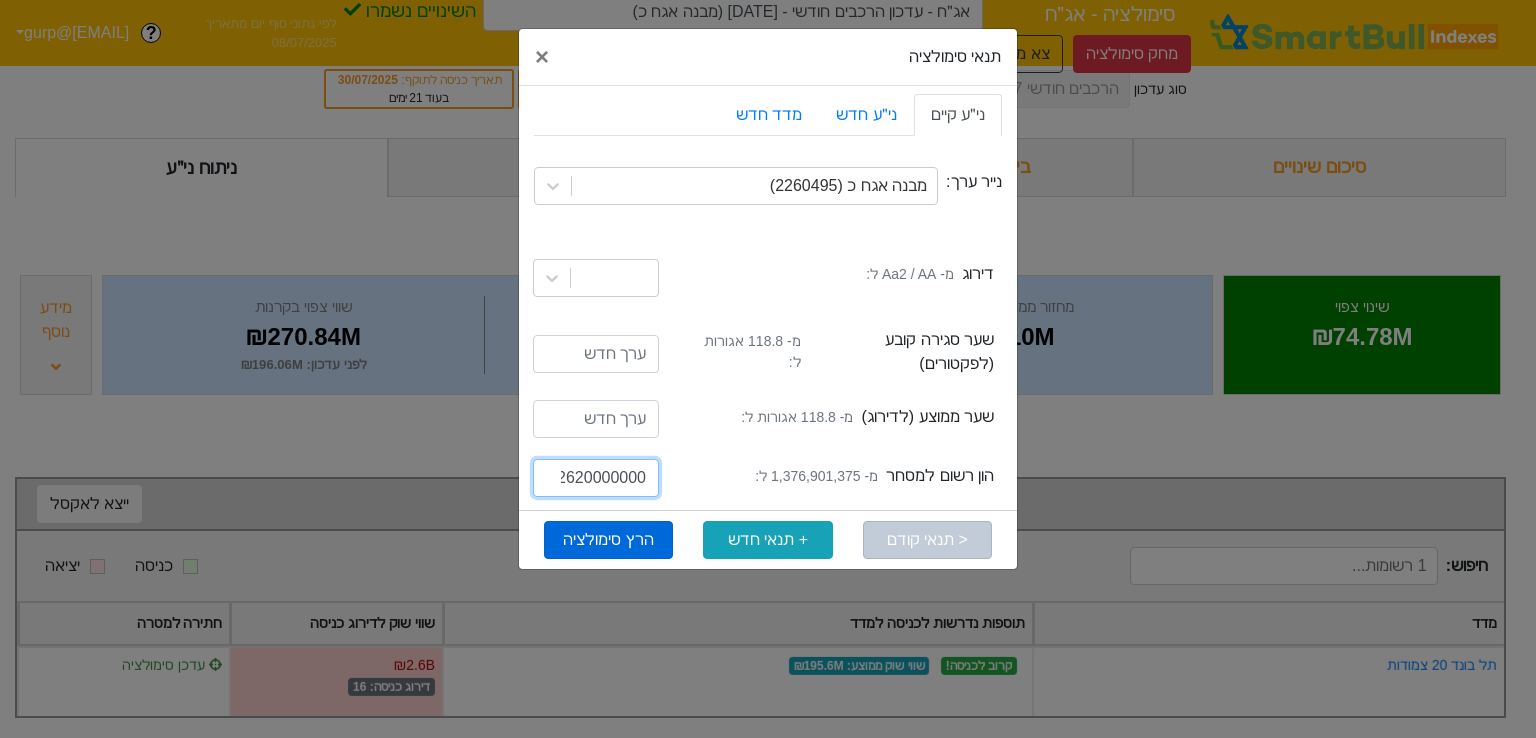 type on "2620000000" 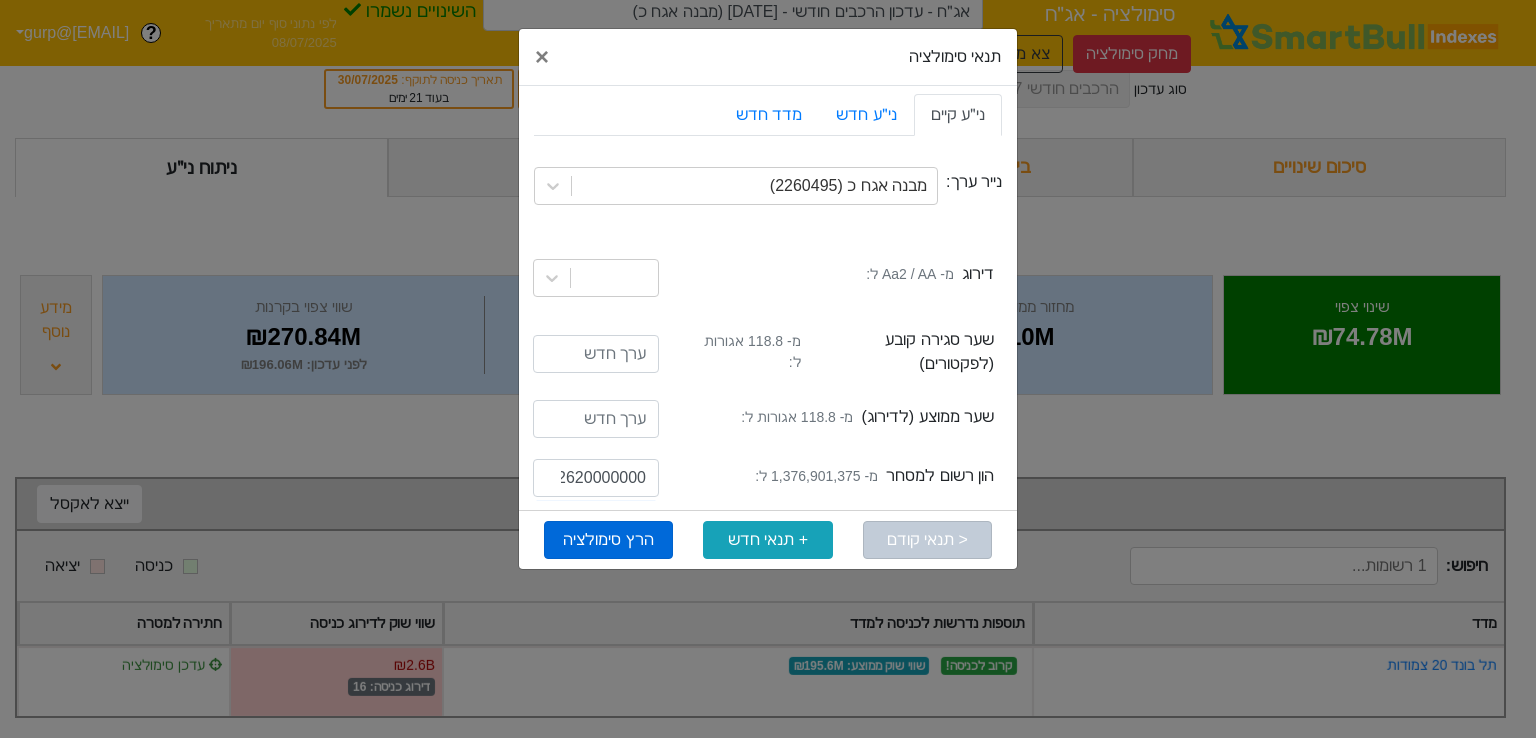click on "הרץ סימולציה" at bounding box center [608, 540] 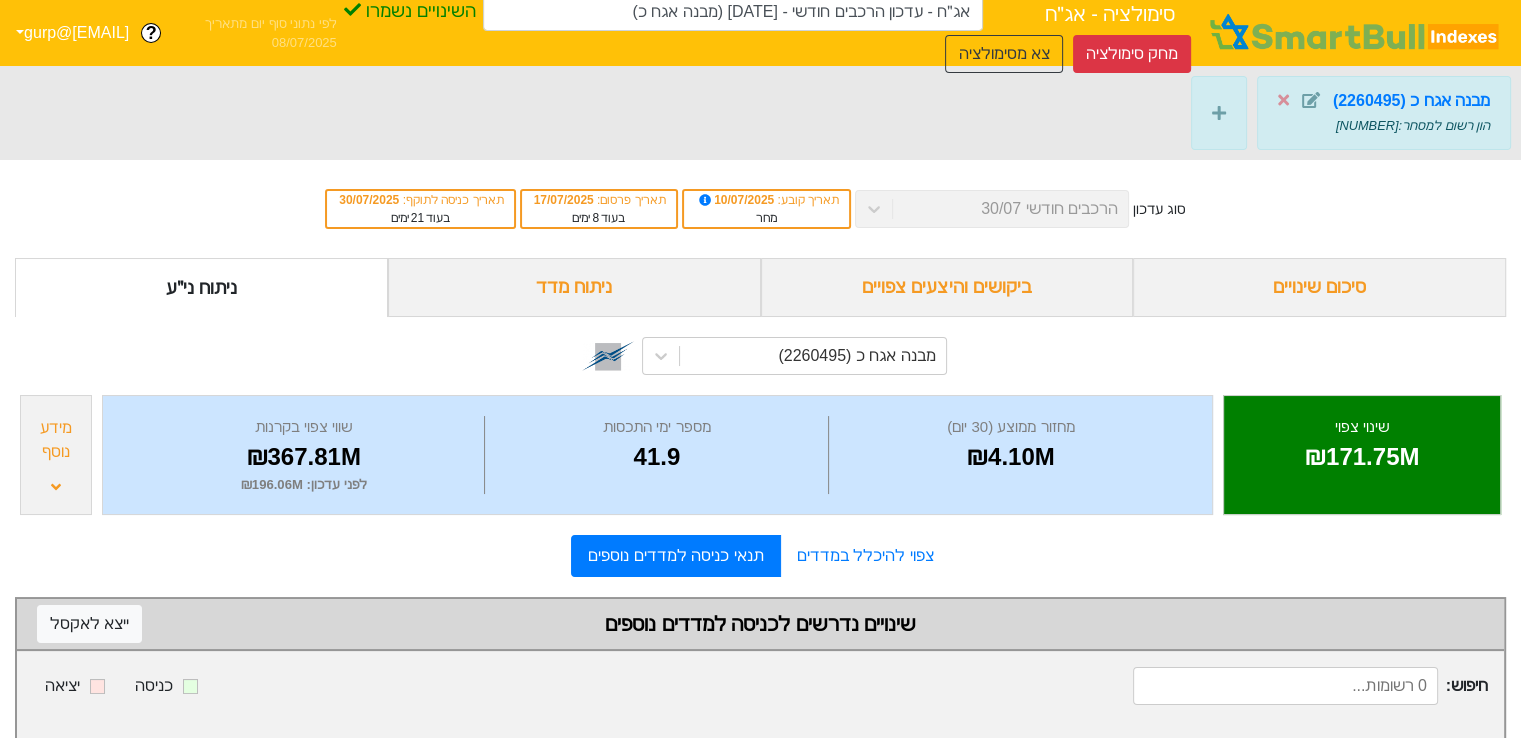 scroll, scrollTop: 132, scrollLeft: 0, axis: vertical 